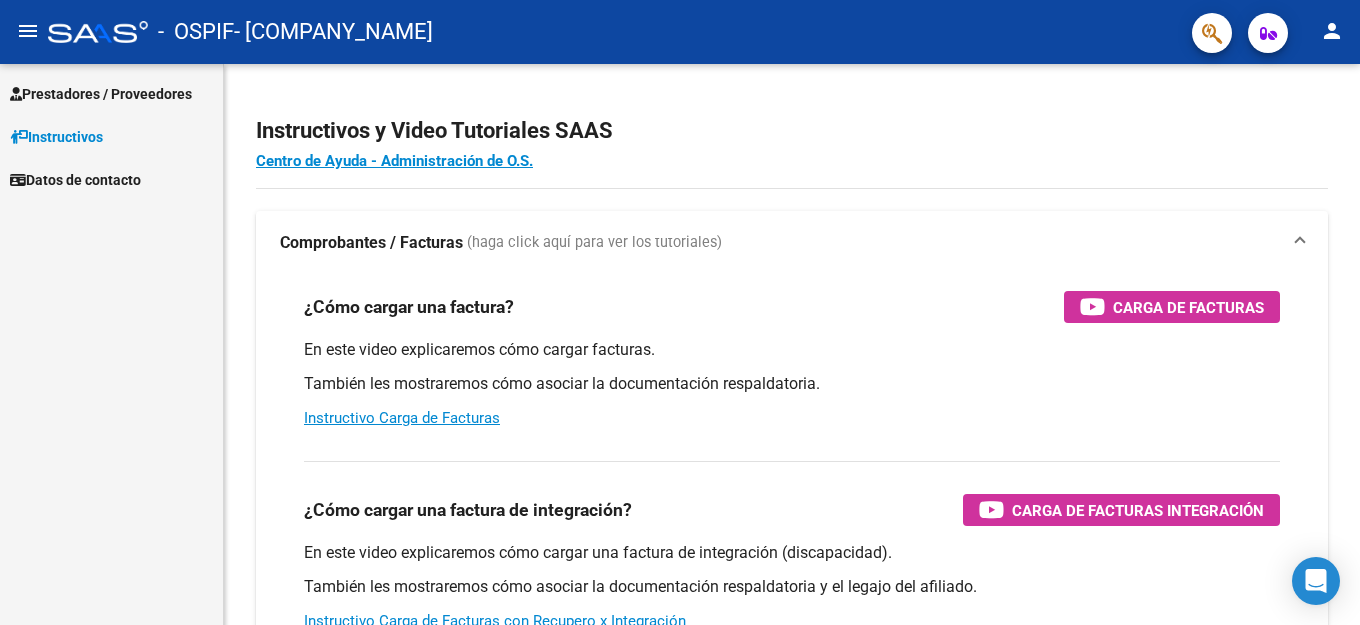 scroll, scrollTop: 0, scrollLeft: 0, axis: both 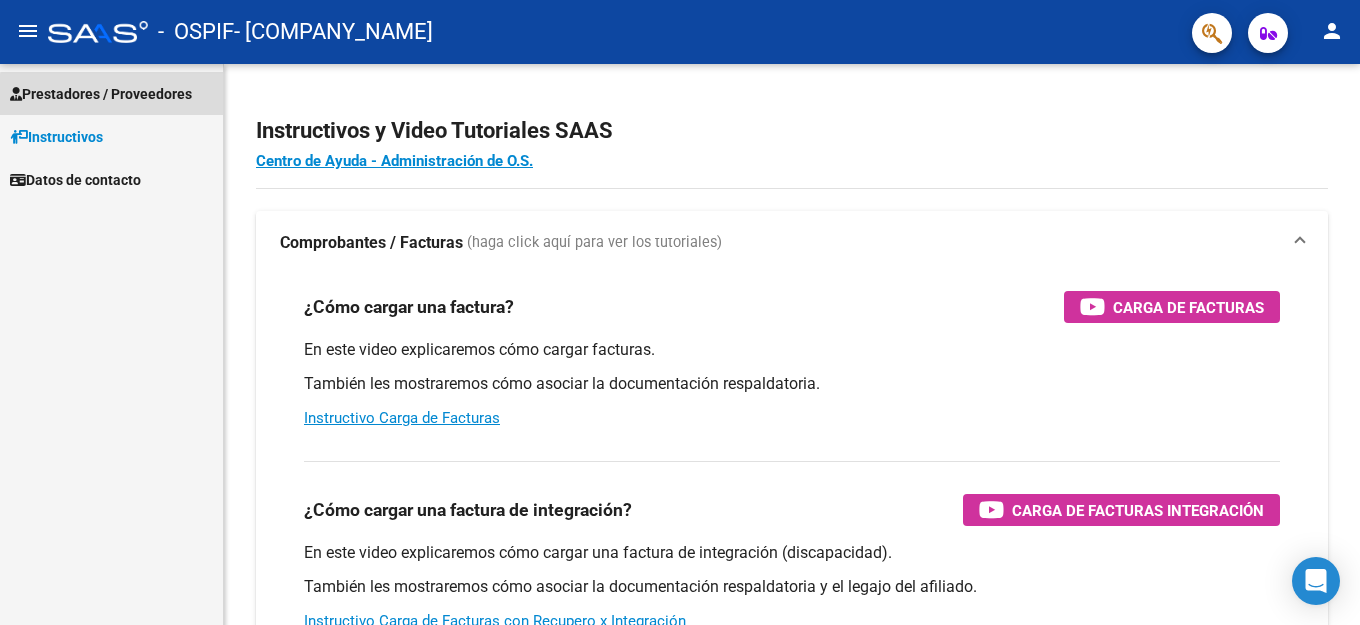 click on "Prestadores / Proveedores" at bounding box center (101, 94) 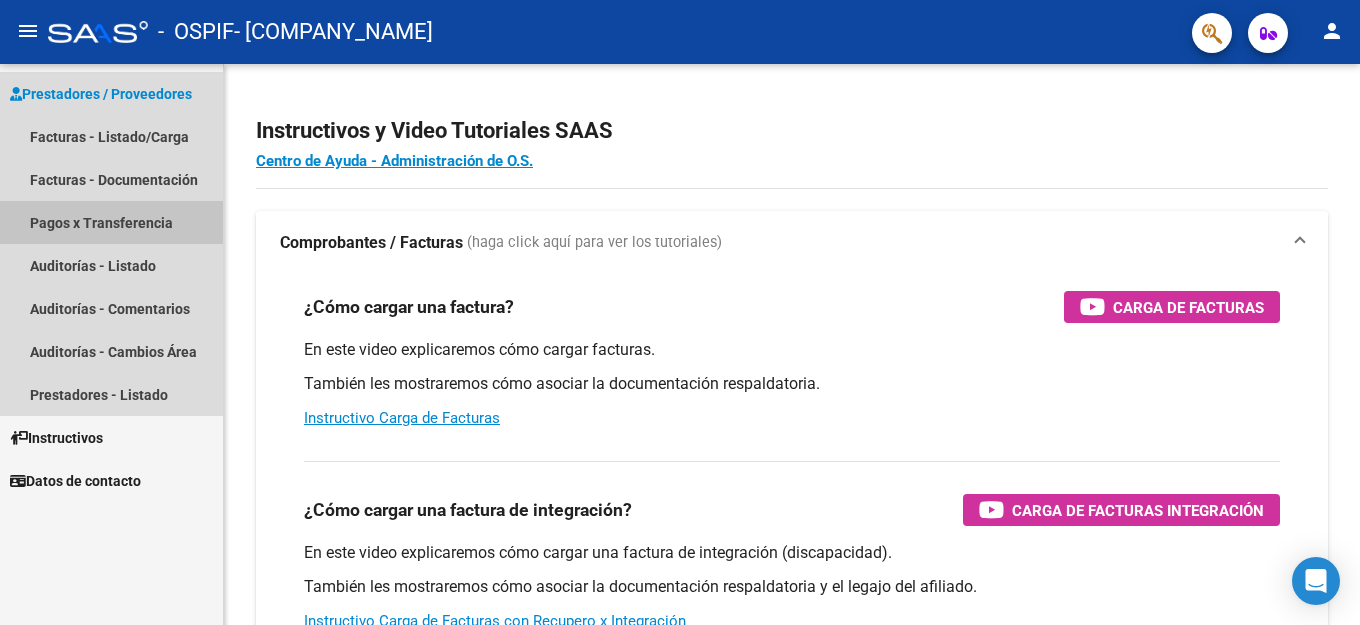 click on "Pagos x Transferencia" at bounding box center (111, 222) 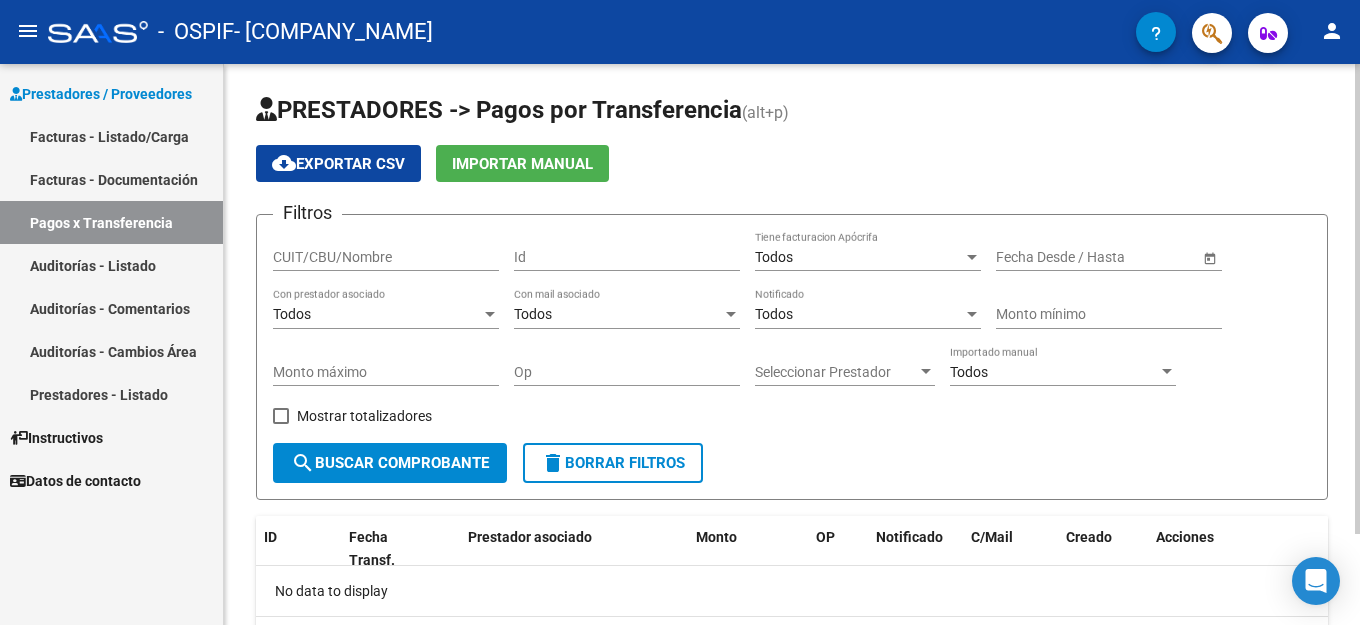 scroll, scrollTop: 0, scrollLeft: 0, axis: both 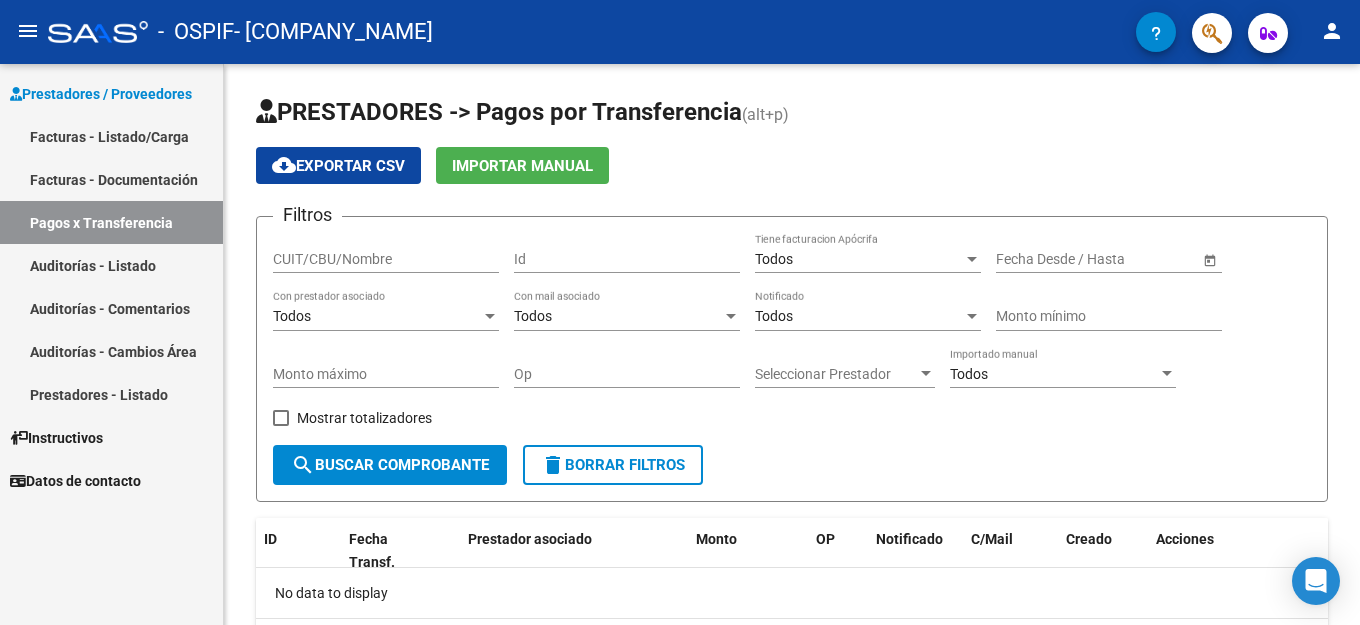 click on "Facturas - Documentación" at bounding box center (111, 179) 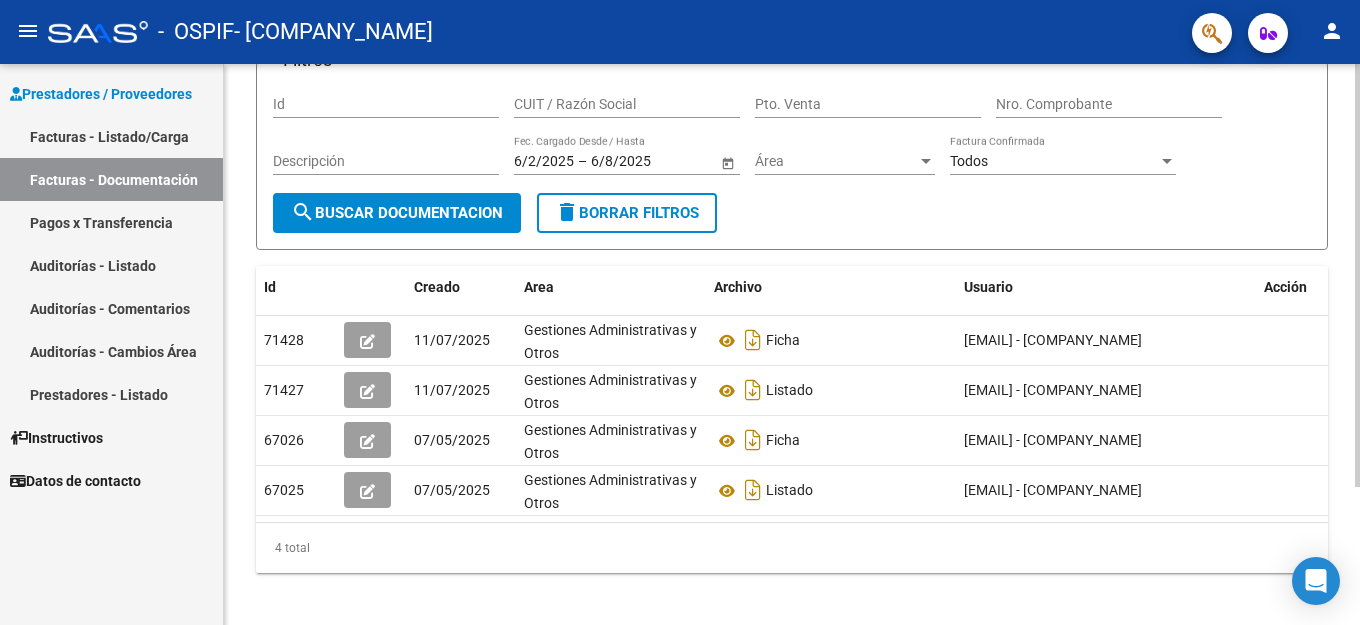 scroll, scrollTop: 183, scrollLeft: 0, axis: vertical 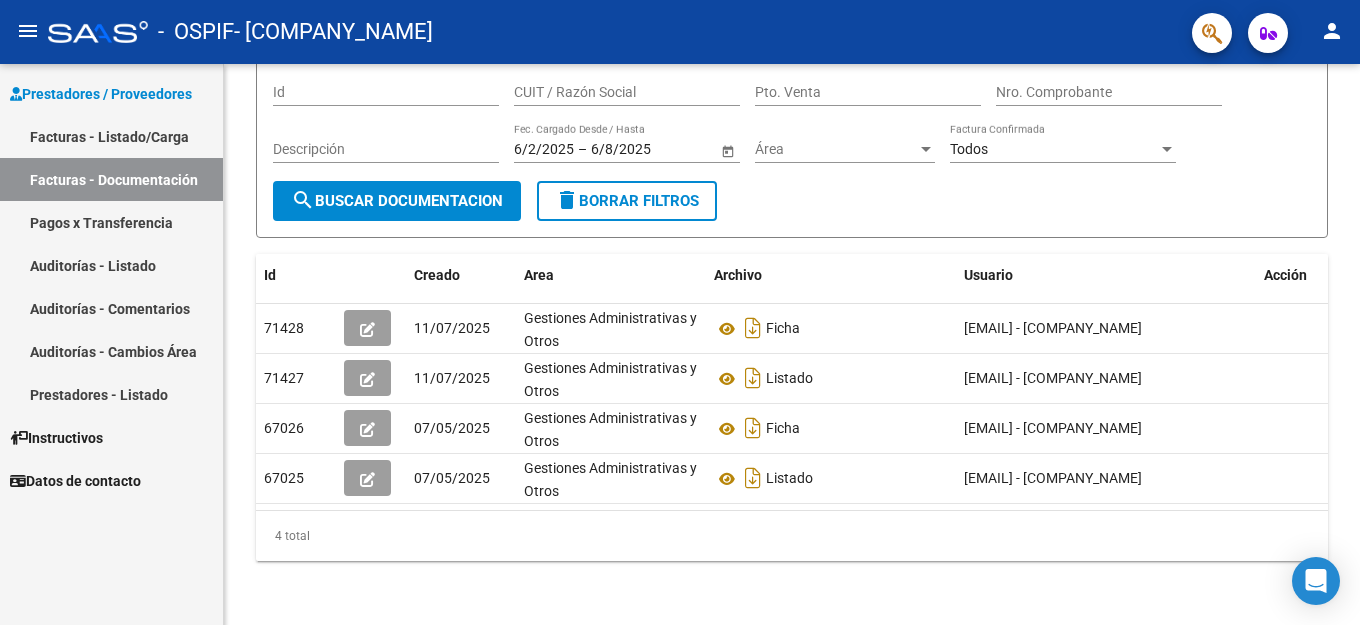 click on "Datos de contacto" at bounding box center (75, 481) 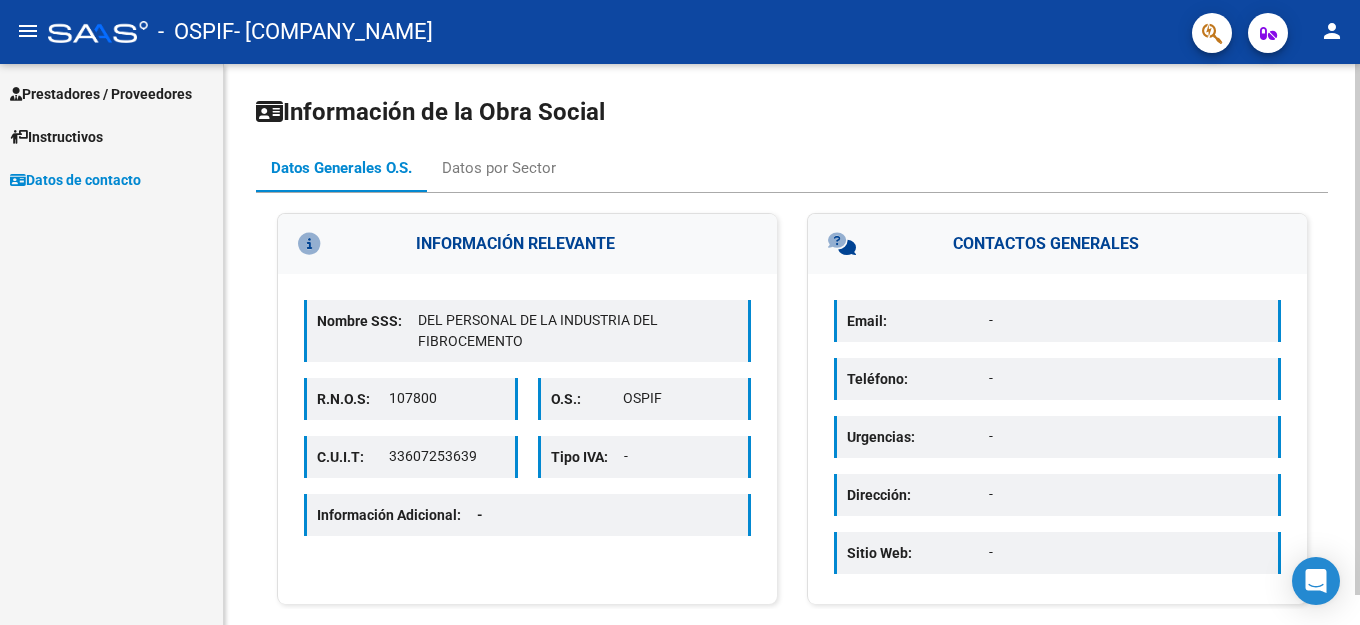 scroll, scrollTop: 32, scrollLeft: 0, axis: vertical 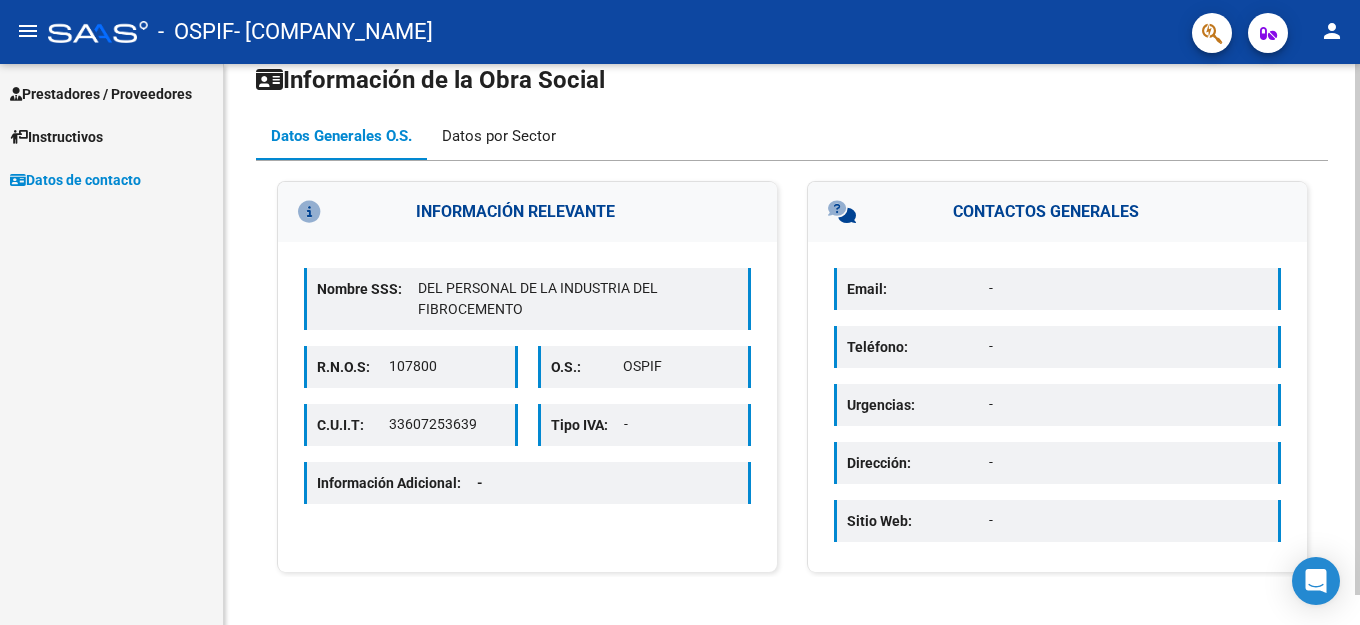 click on "Datos por Sector" at bounding box center [499, 136] 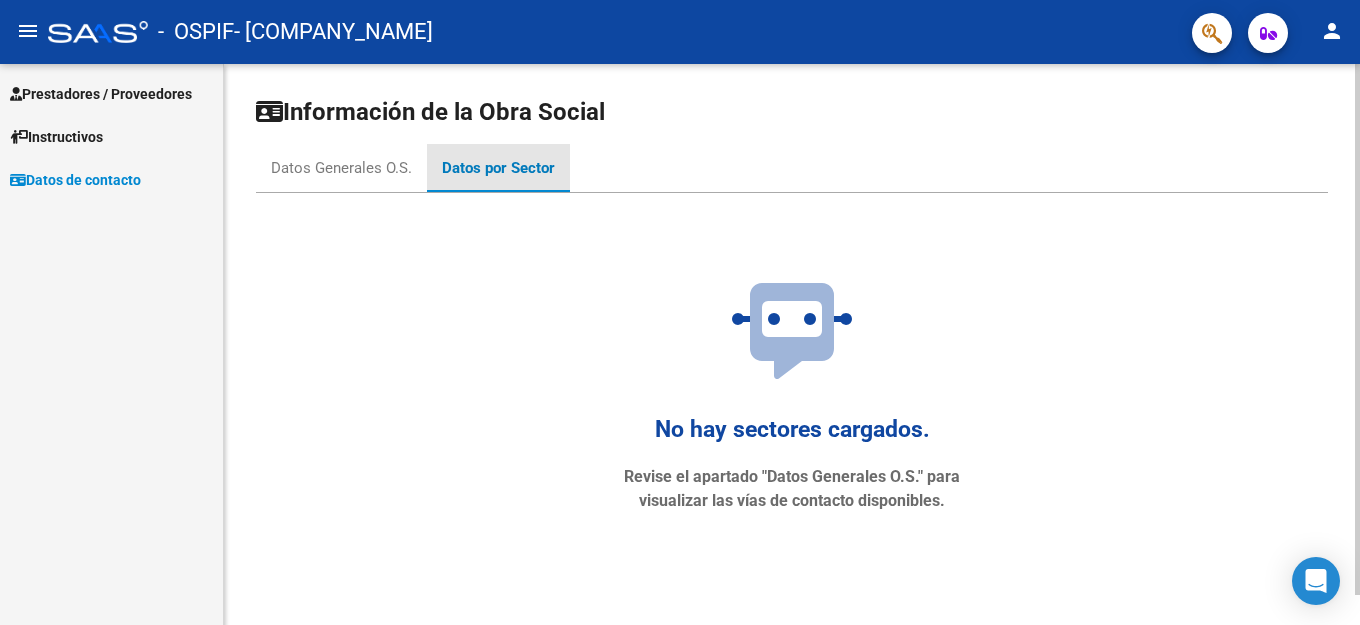 scroll, scrollTop: 0, scrollLeft: 0, axis: both 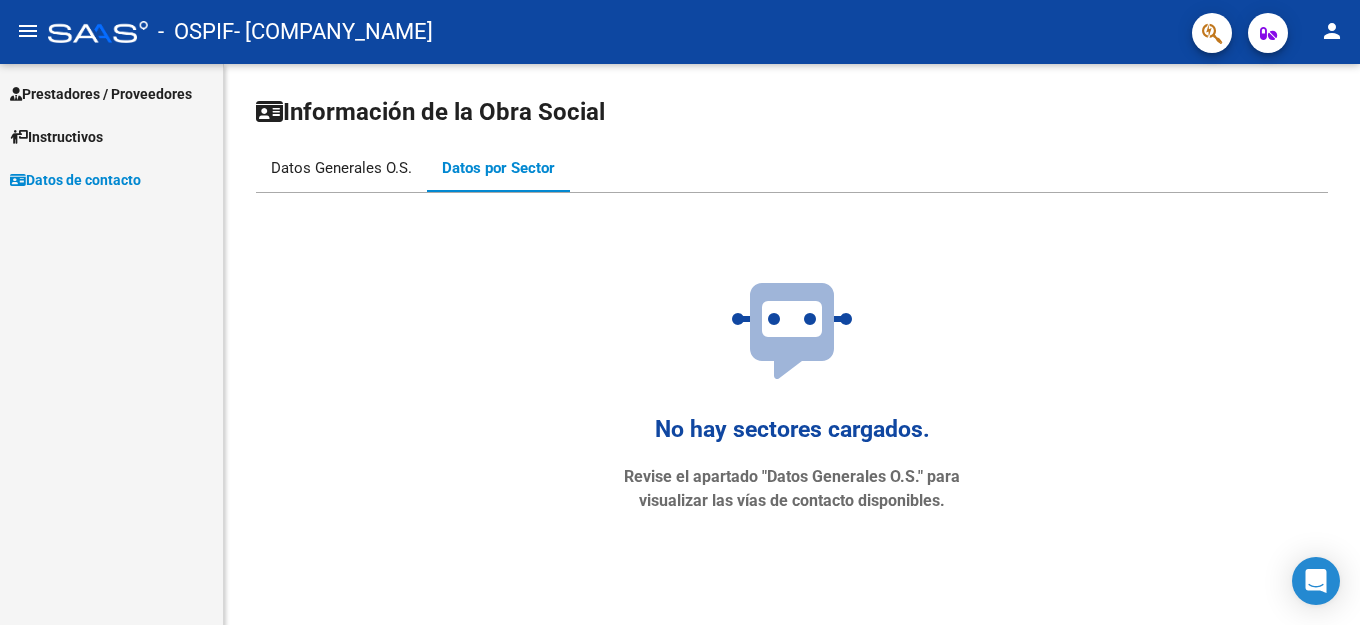 click on "Datos Generales O.S." at bounding box center (341, 168) 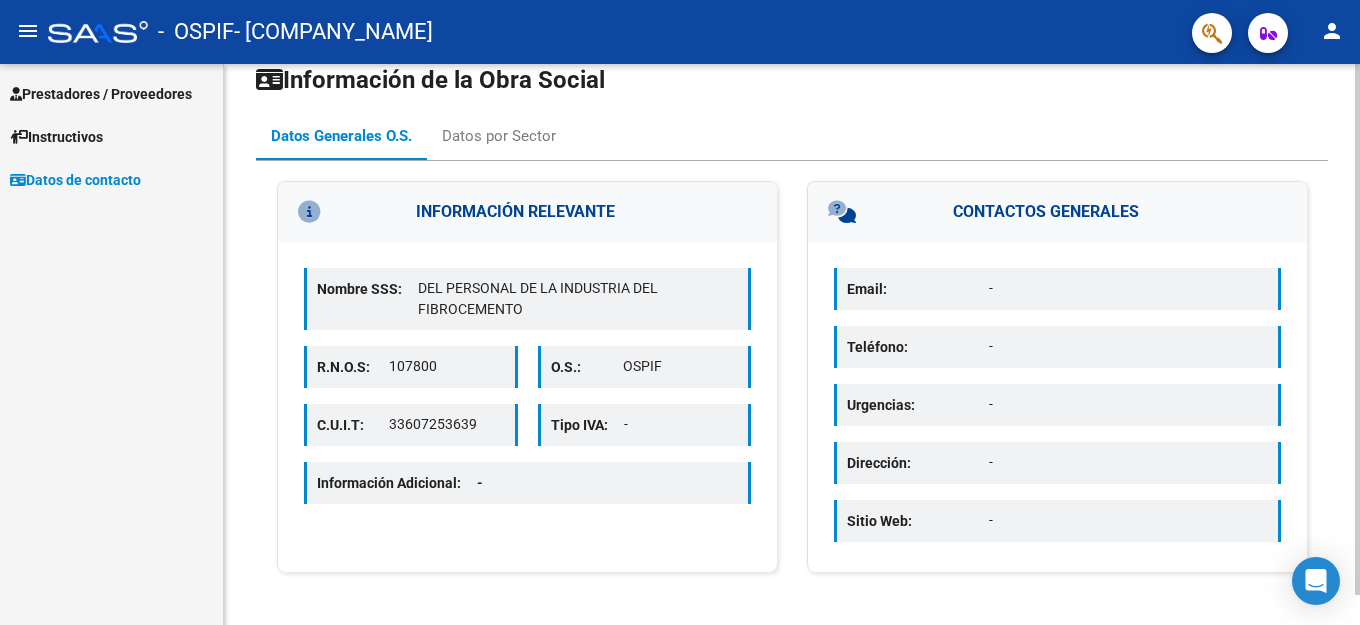 scroll, scrollTop: 0, scrollLeft: 0, axis: both 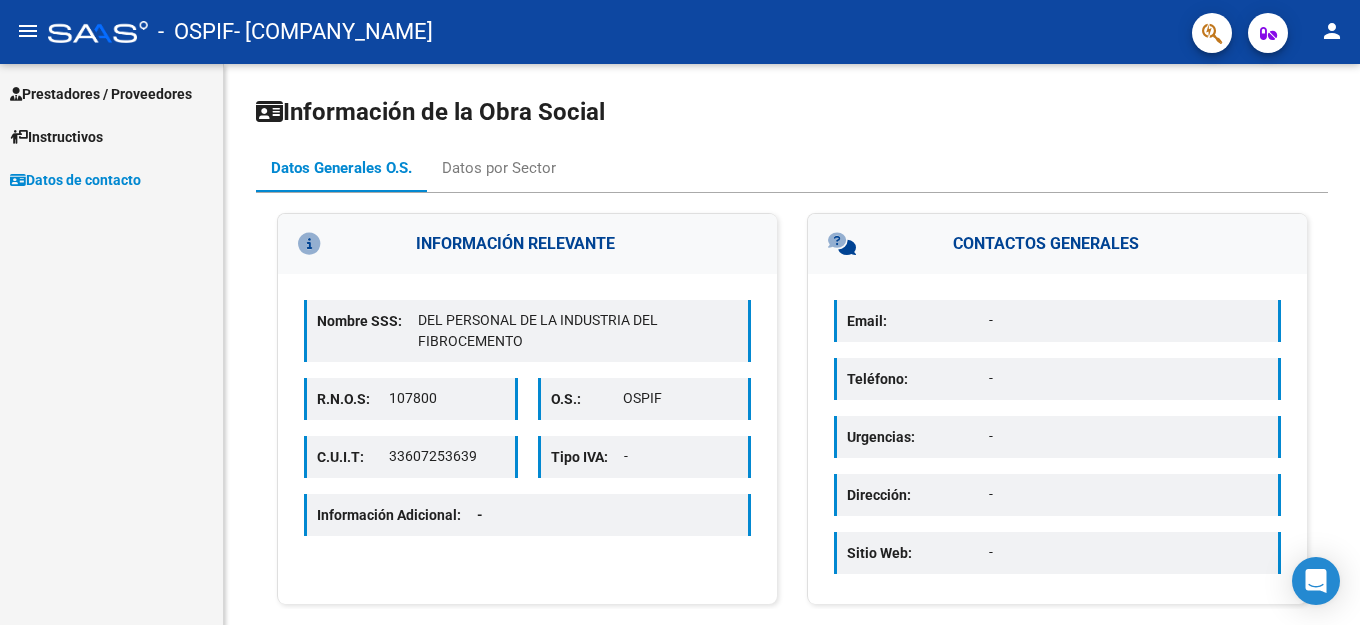 click on "Prestadores / Proveedores" at bounding box center (101, 94) 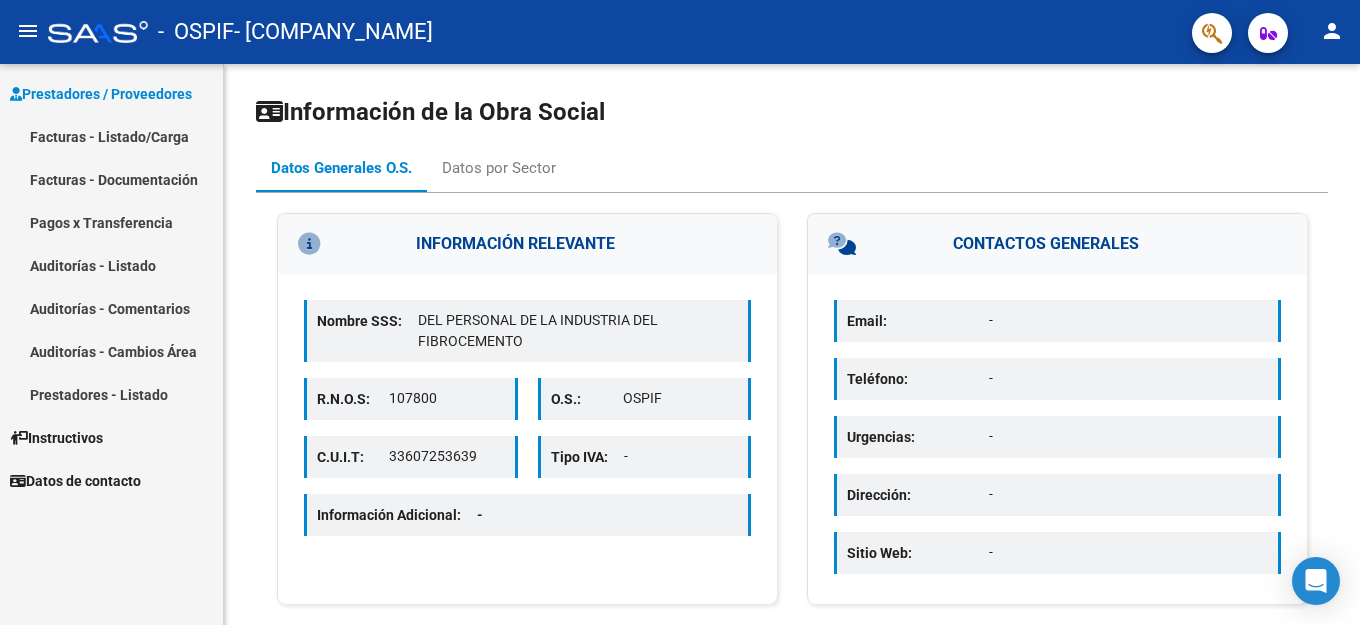 click on "Pagos x Transferencia" at bounding box center [111, 222] 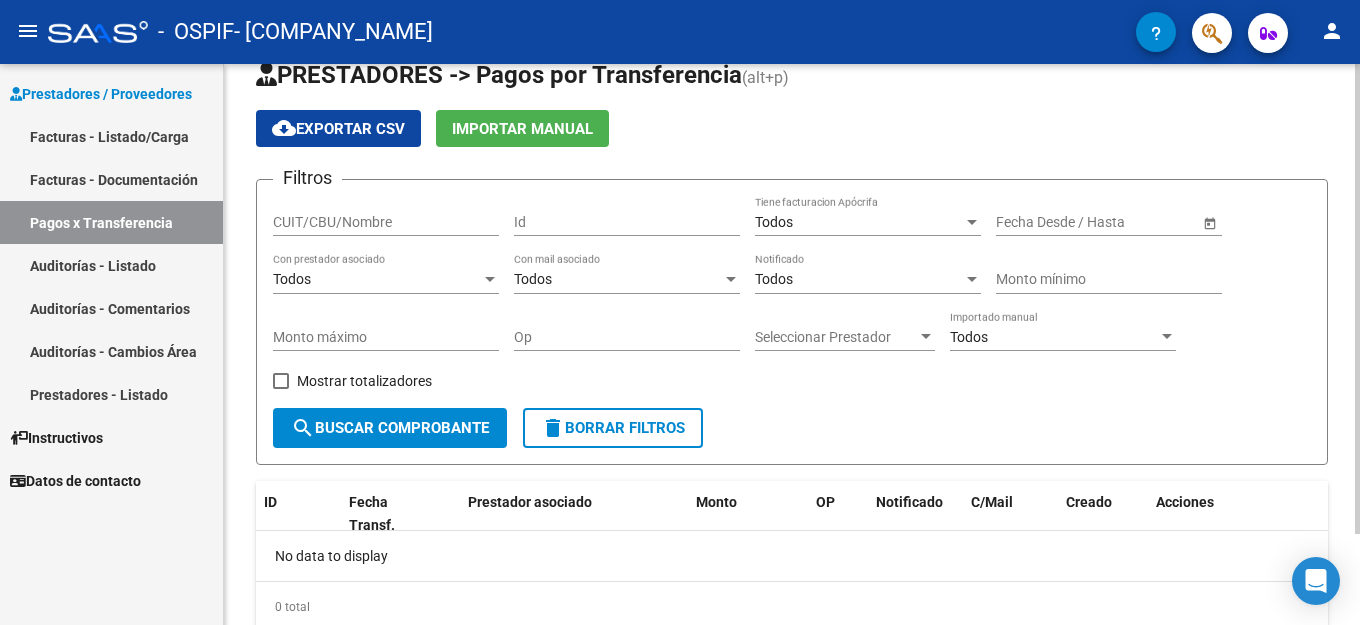 scroll, scrollTop: 0, scrollLeft: 0, axis: both 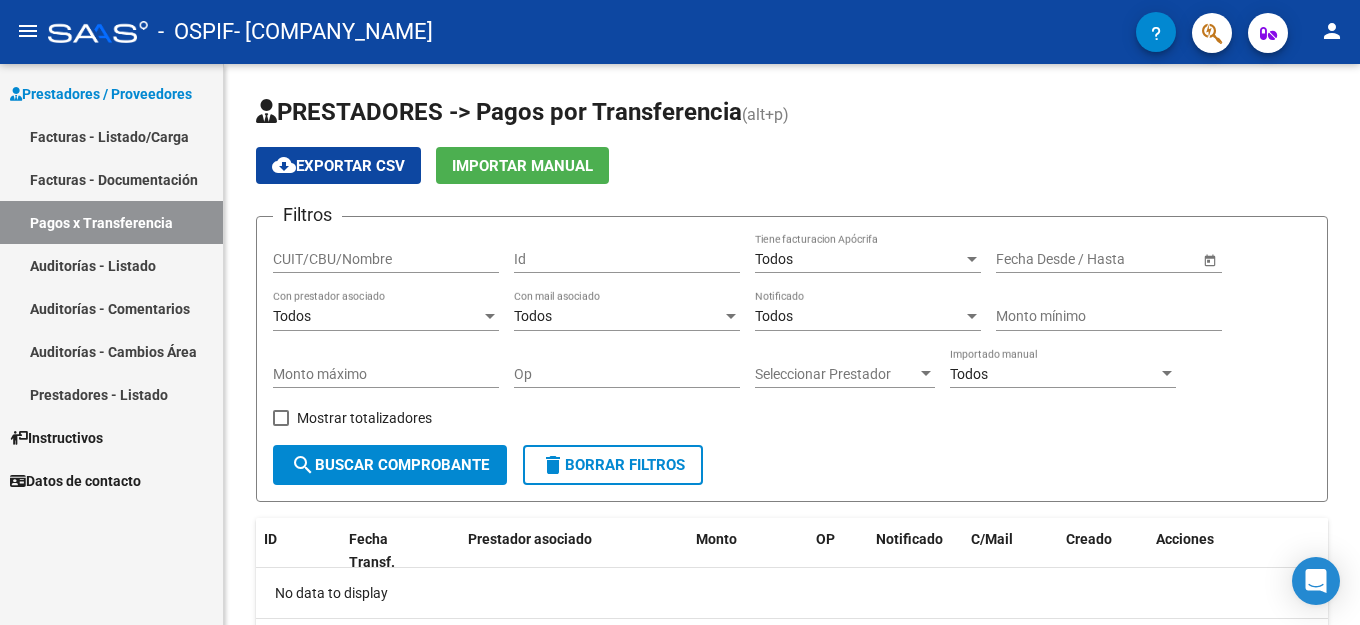 click on "Facturas - Documentación" at bounding box center [111, 179] 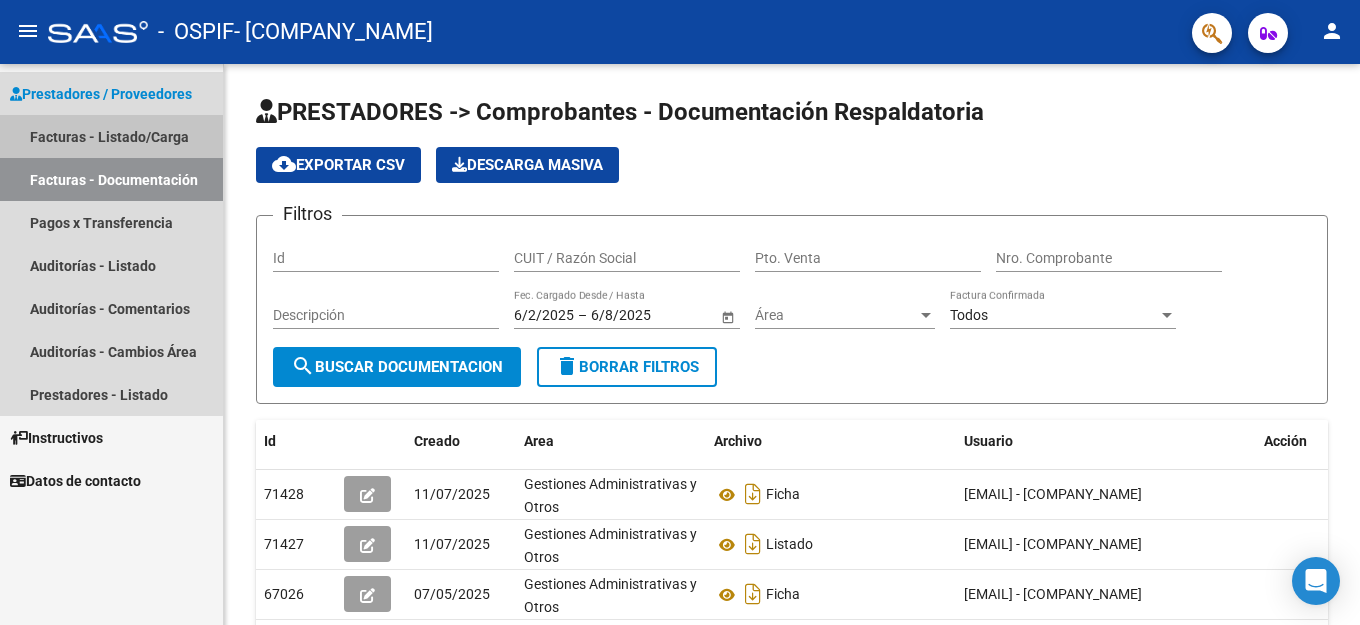 click on "Facturas - Listado/Carga" at bounding box center [111, 136] 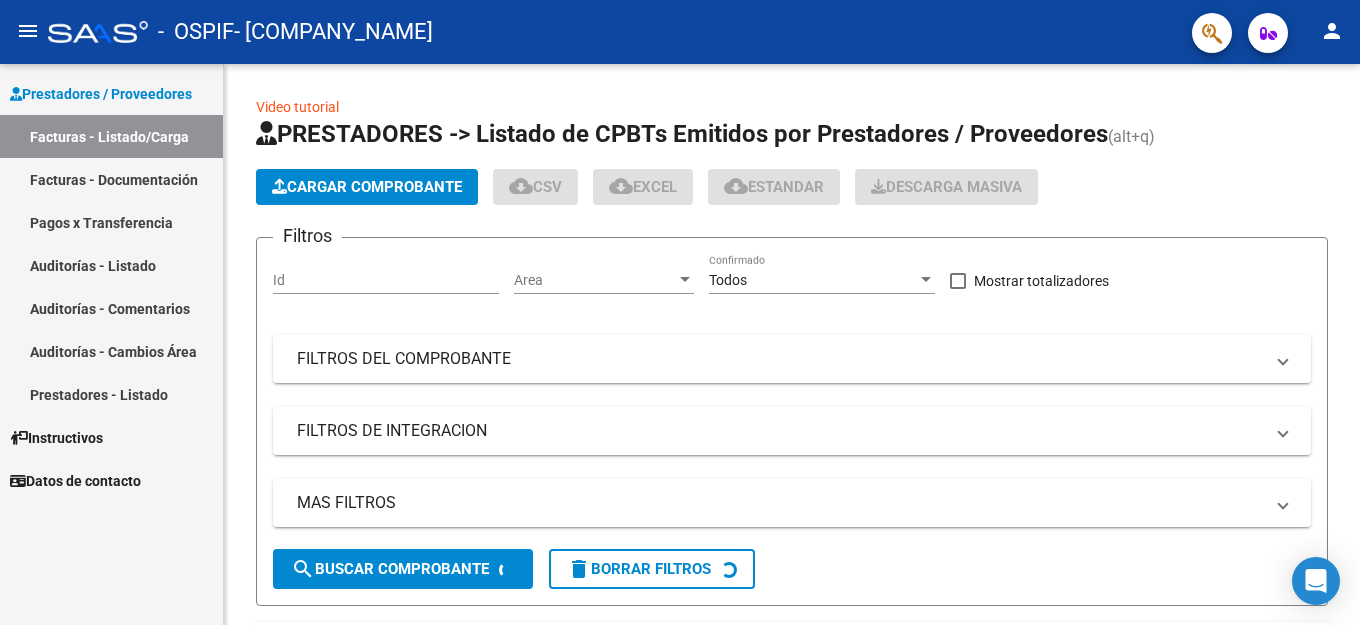 click on "Facturas - Documentación" at bounding box center (111, 179) 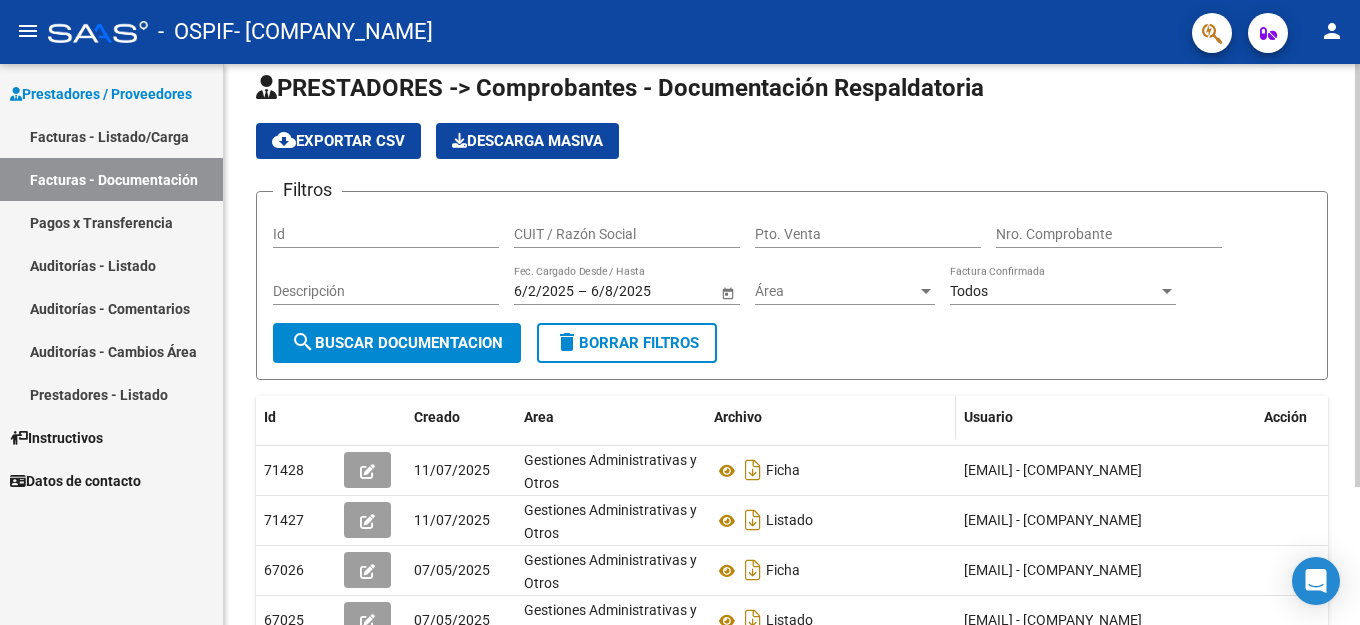 scroll, scrollTop: 100, scrollLeft: 0, axis: vertical 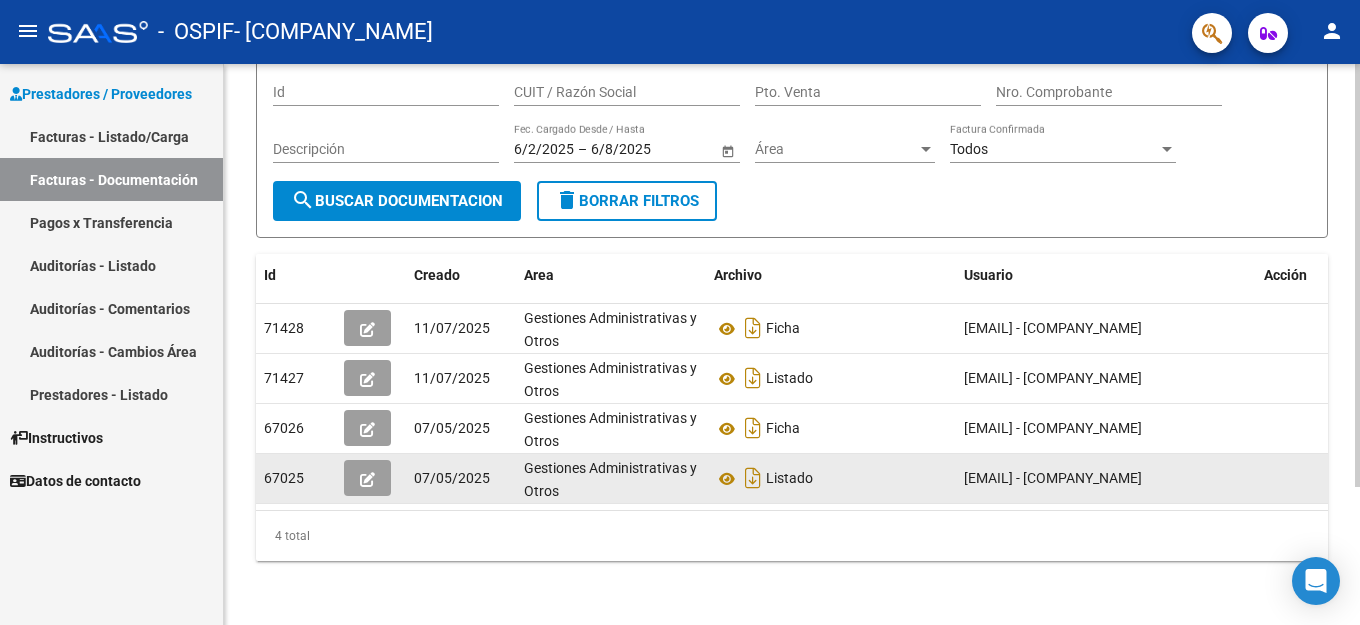 click 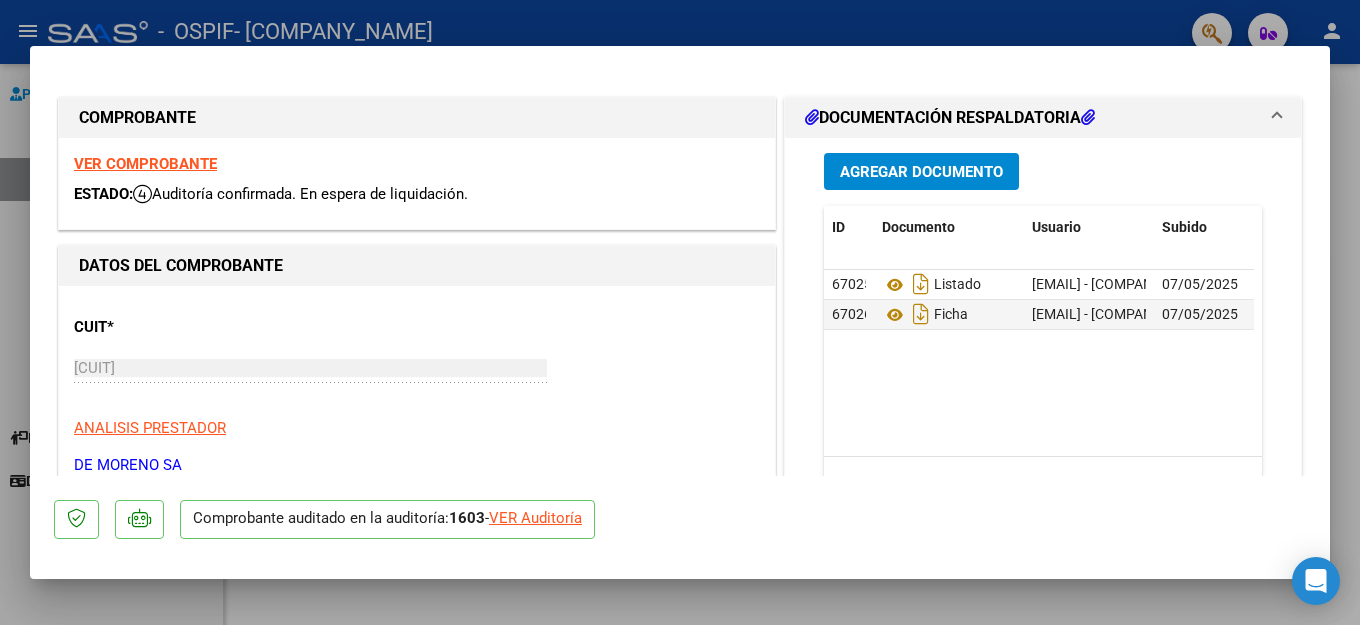 click on "VER COMPROBANTE" at bounding box center (145, 164) 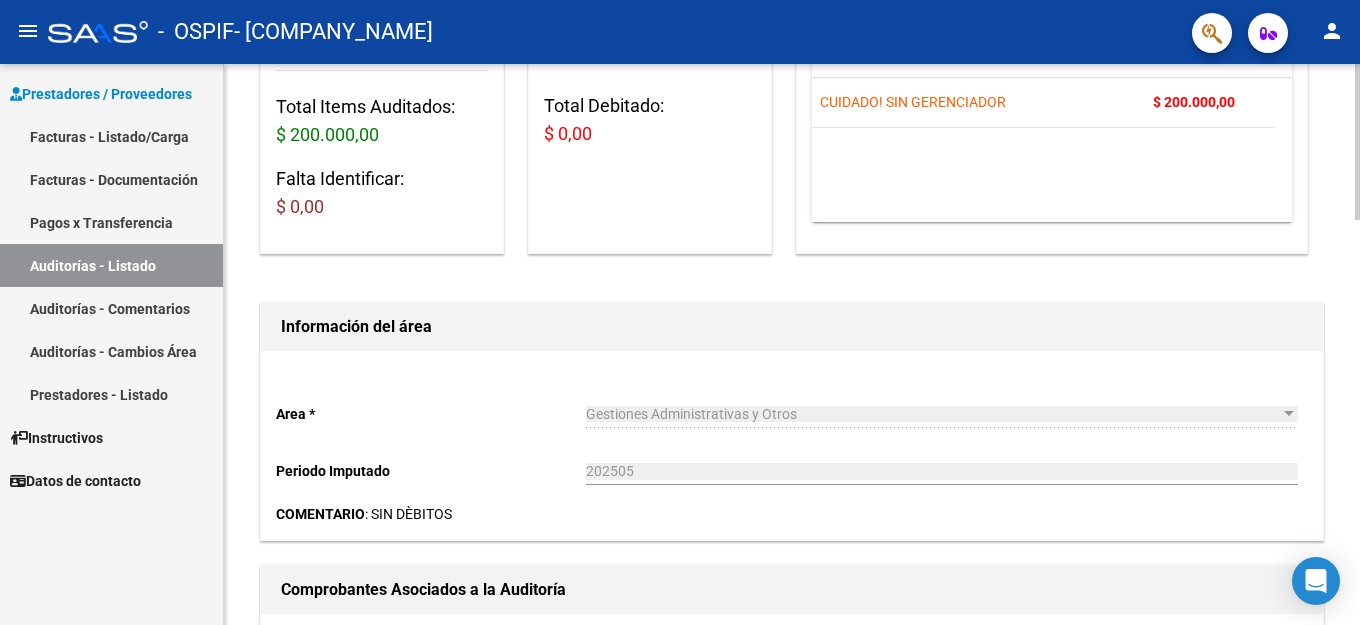 scroll, scrollTop: 0, scrollLeft: 0, axis: both 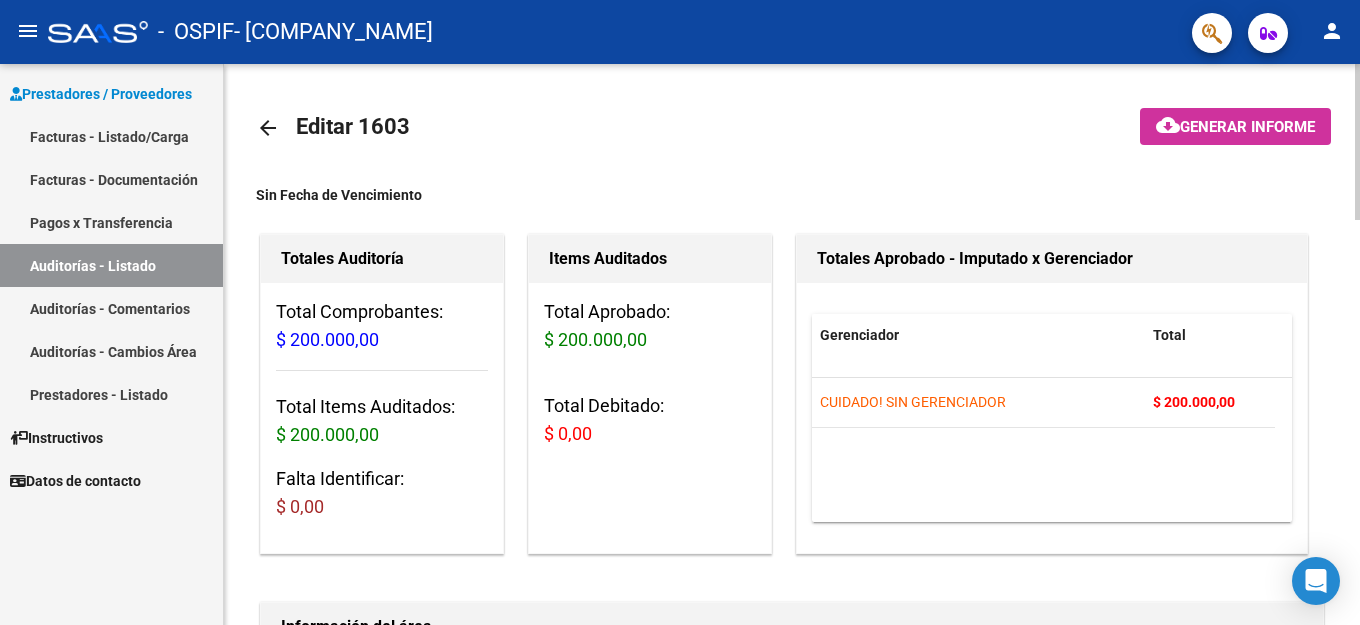 click on "arrow_back" 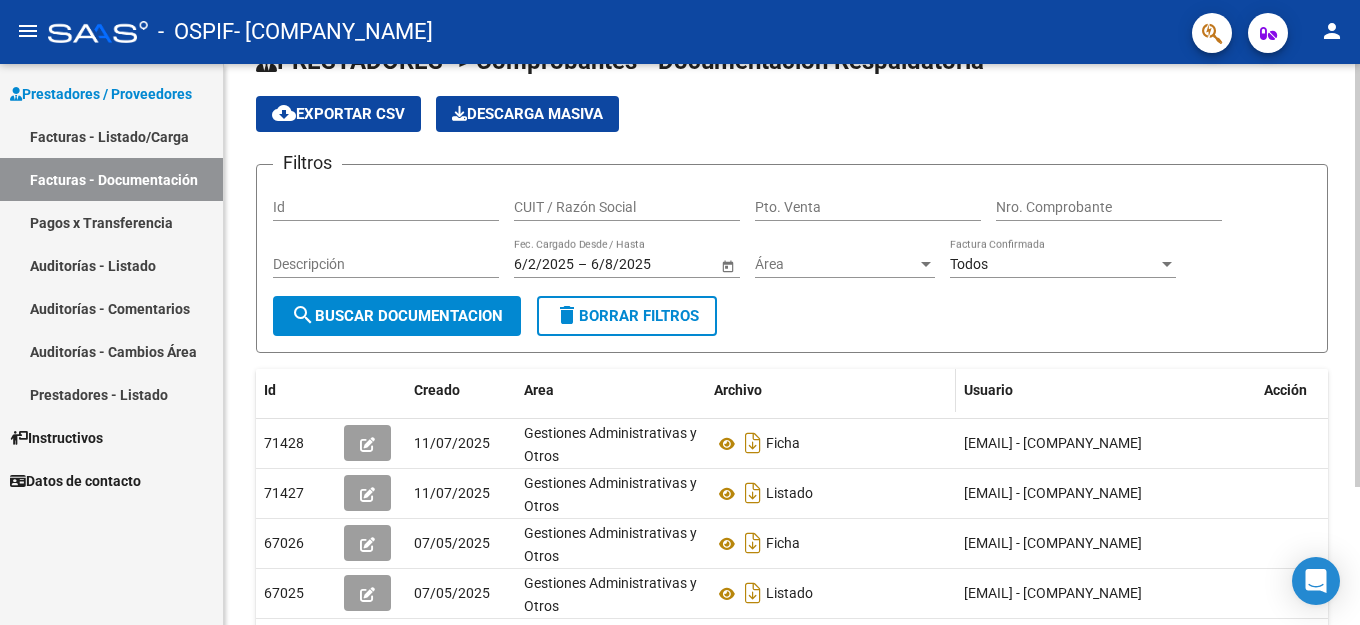 scroll, scrollTop: 100, scrollLeft: 0, axis: vertical 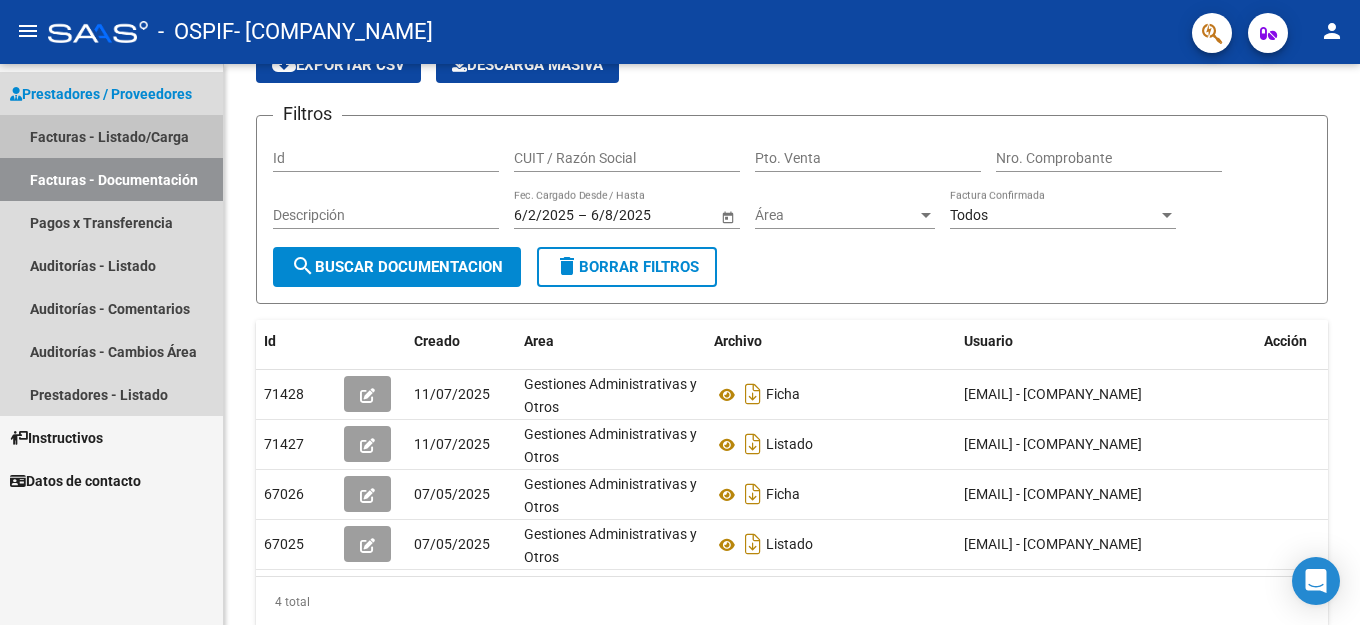 click on "Facturas - Listado/Carga" at bounding box center [111, 136] 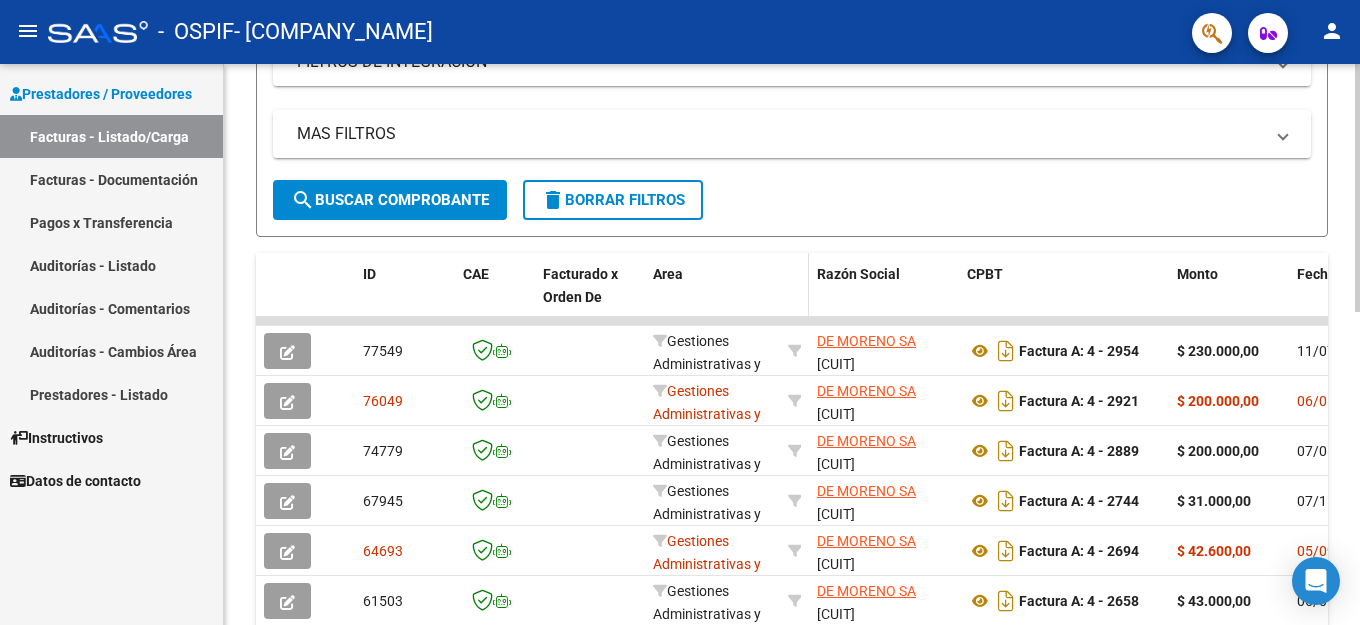 scroll, scrollTop: 381, scrollLeft: 0, axis: vertical 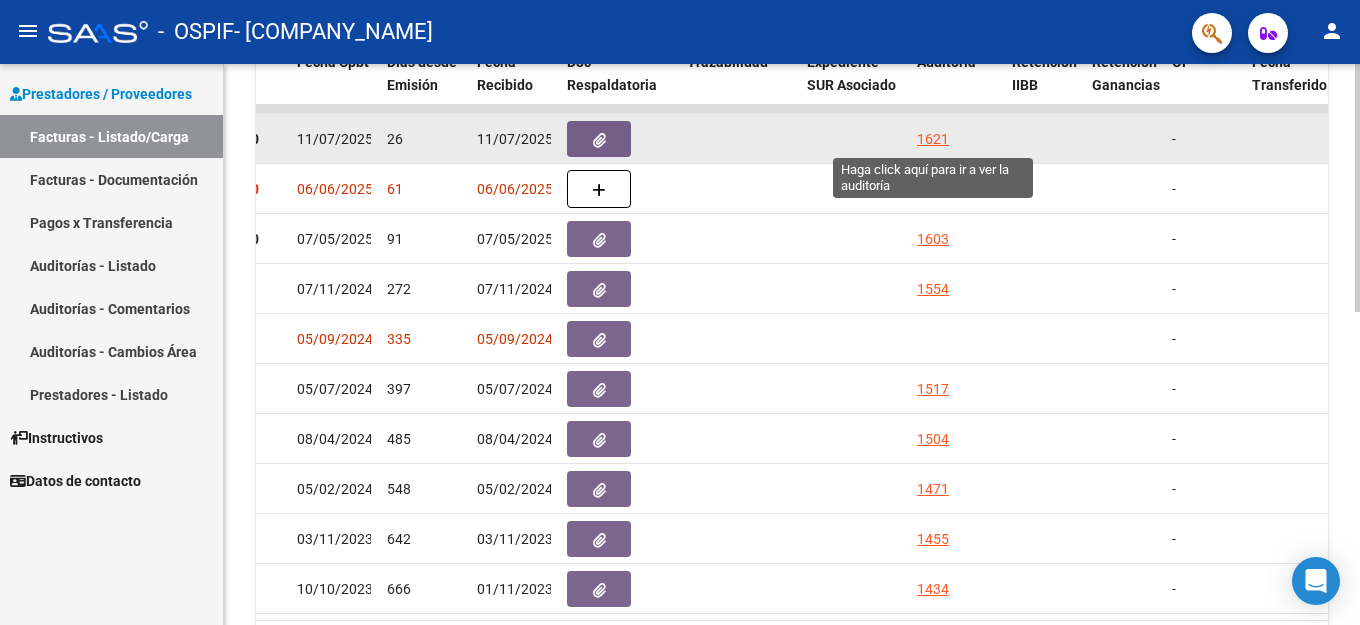 click on "1621" 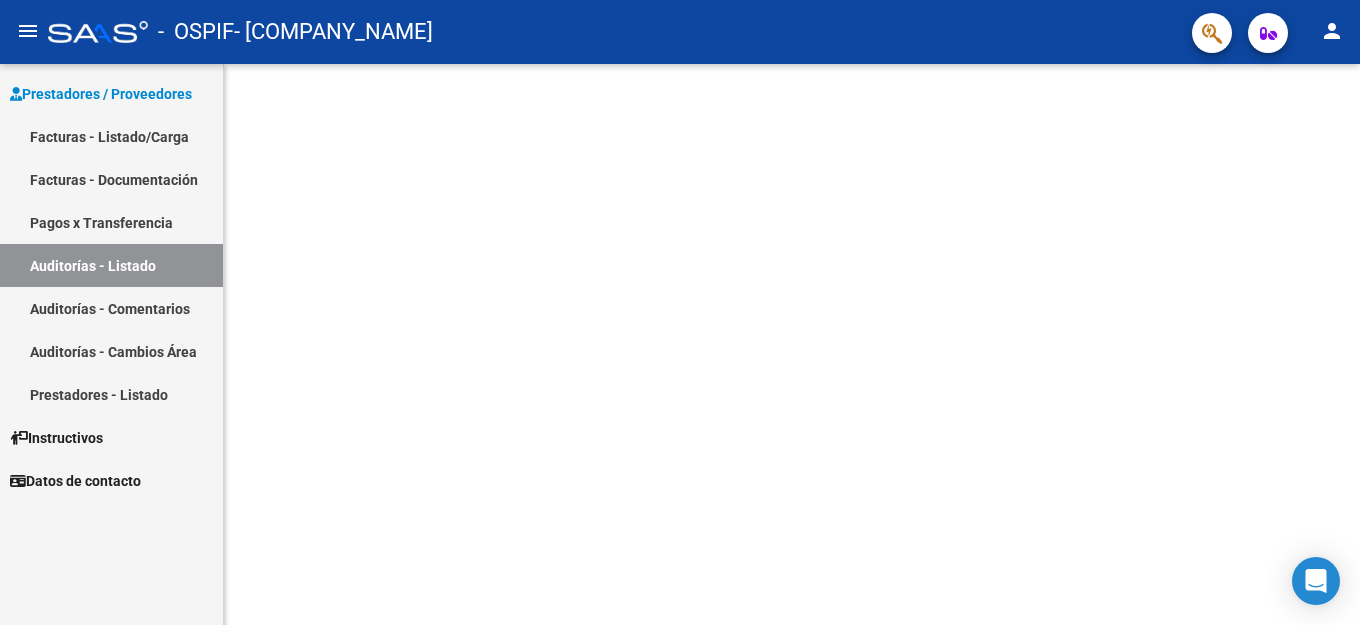 scroll, scrollTop: 0, scrollLeft: 0, axis: both 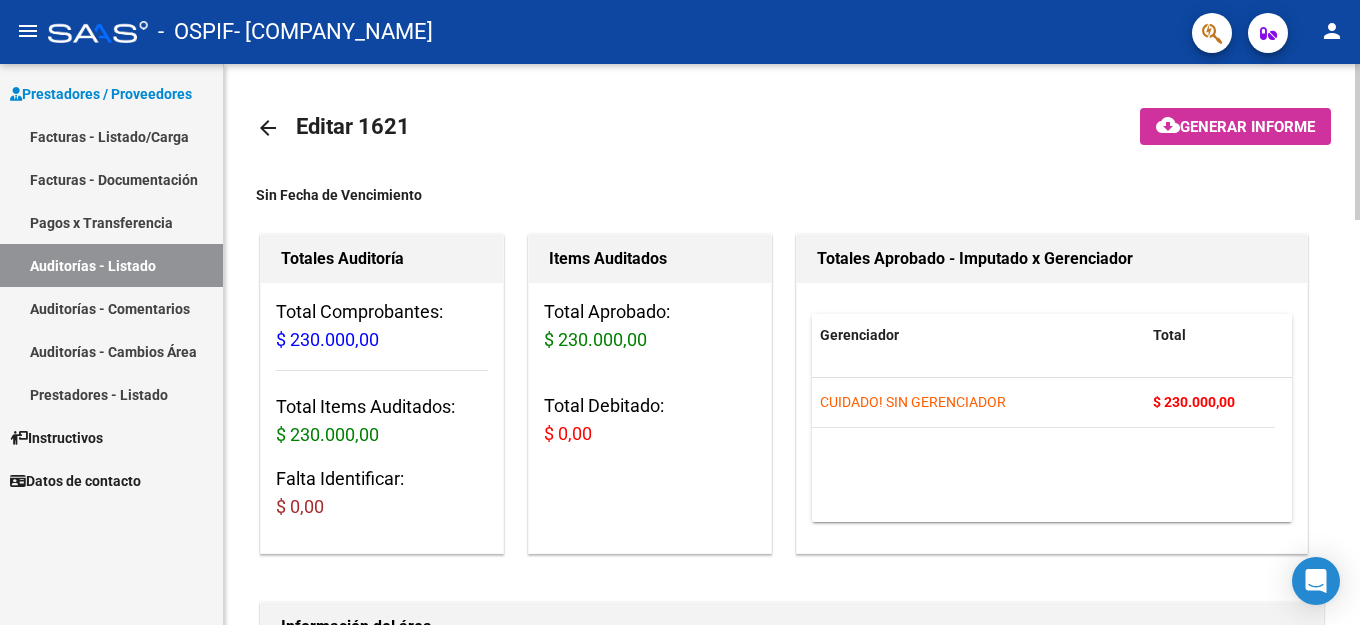 click on "Generar informe" 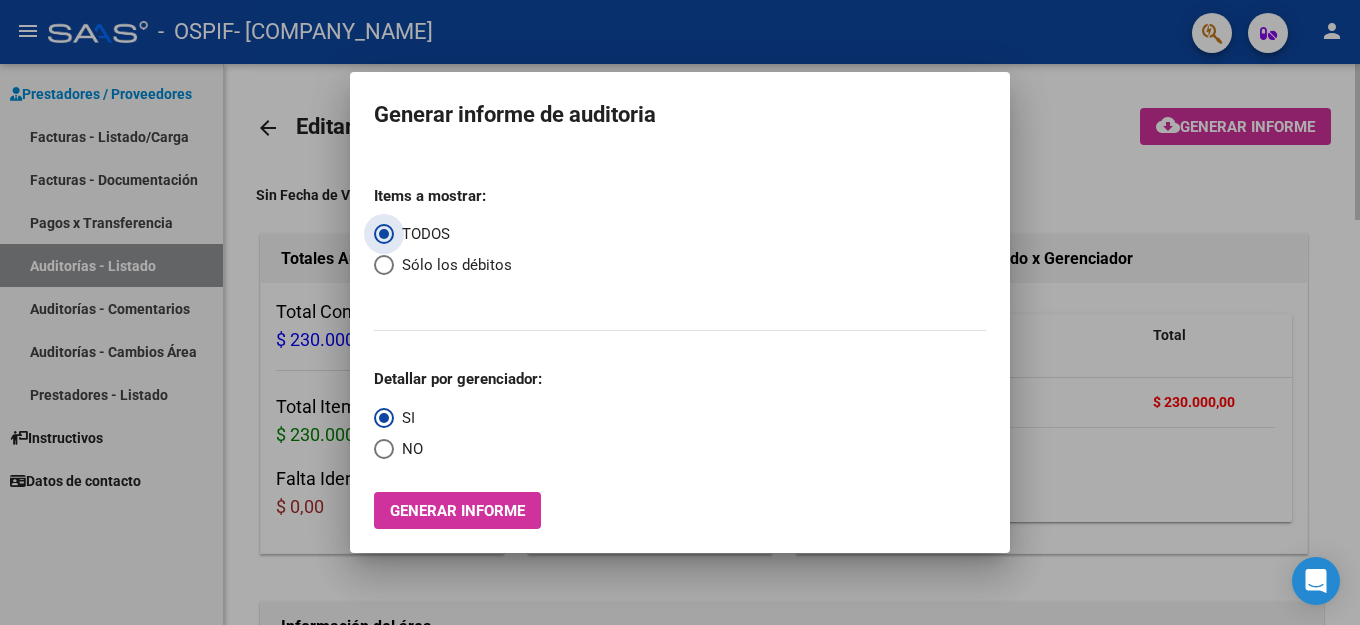 click at bounding box center [680, 312] 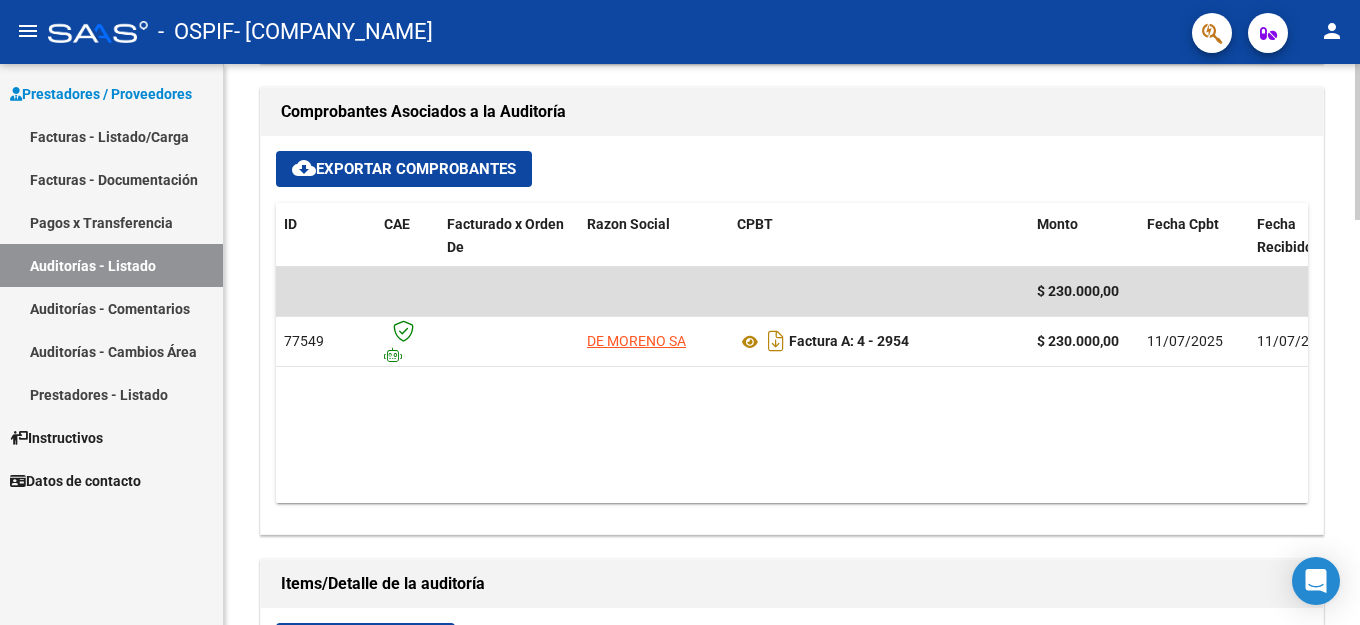 scroll, scrollTop: 800, scrollLeft: 0, axis: vertical 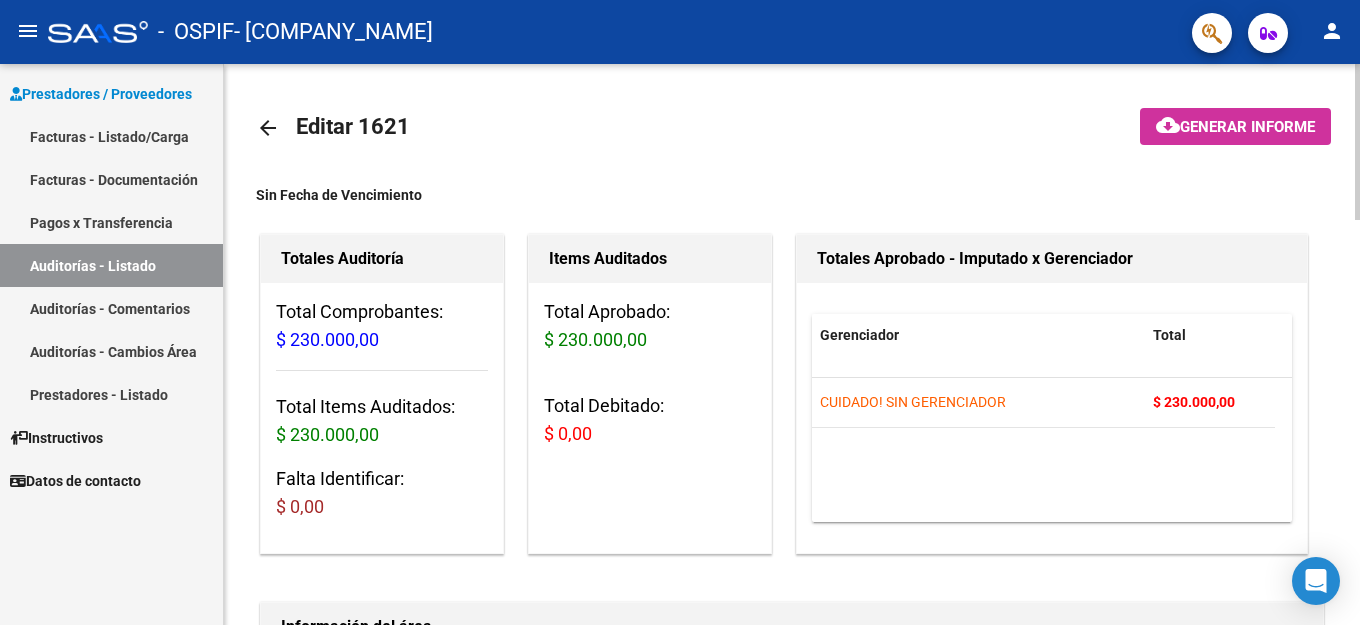 click on "arrow_back" 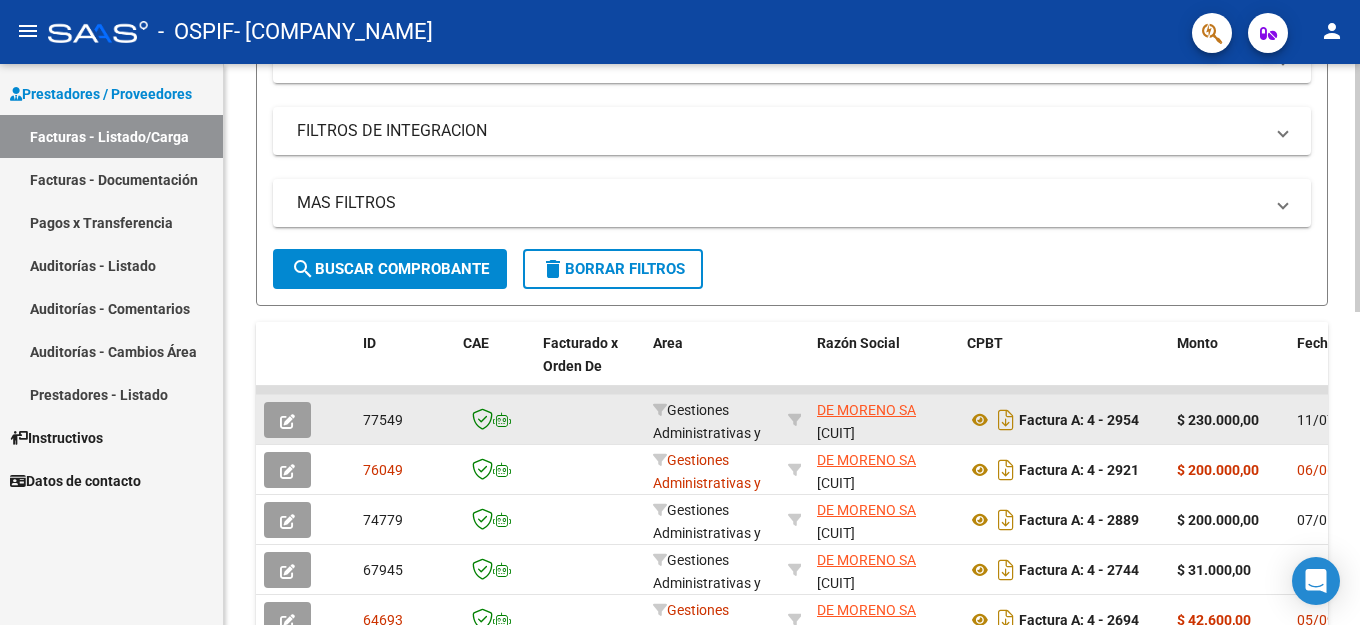 scroll, scrollTop: 500, scrollLeft: 0, axis: vertical 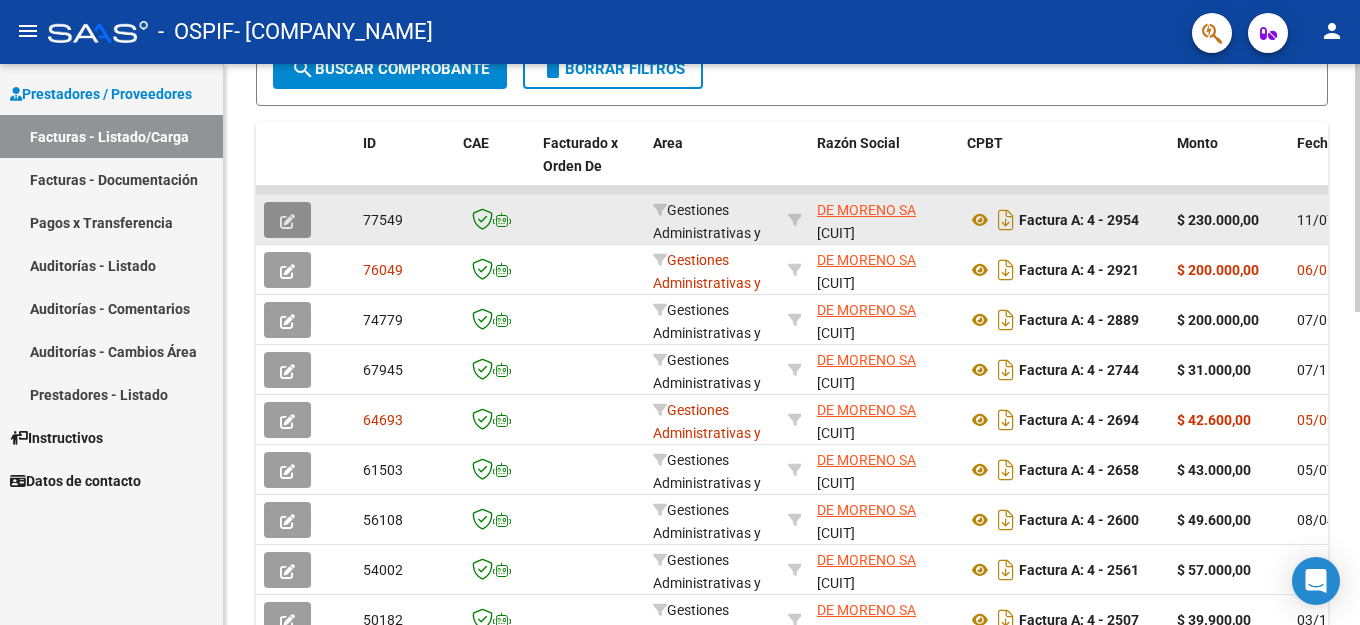 click 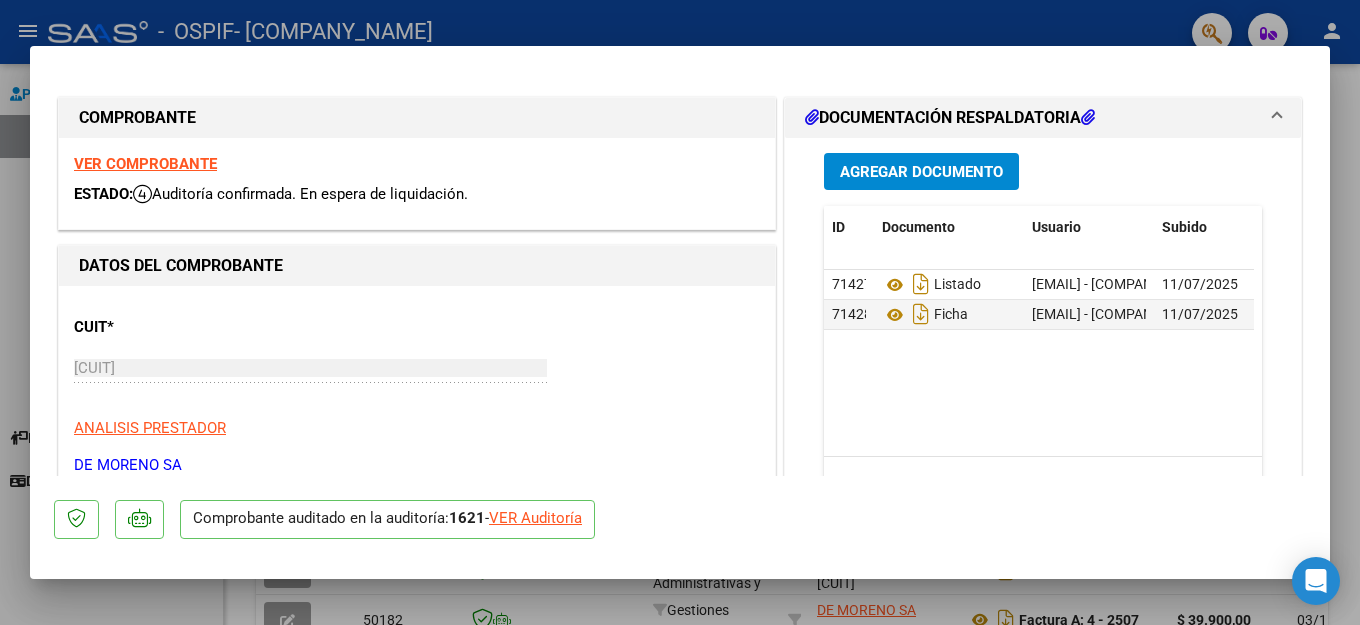 click at bounding box center [680, 312] 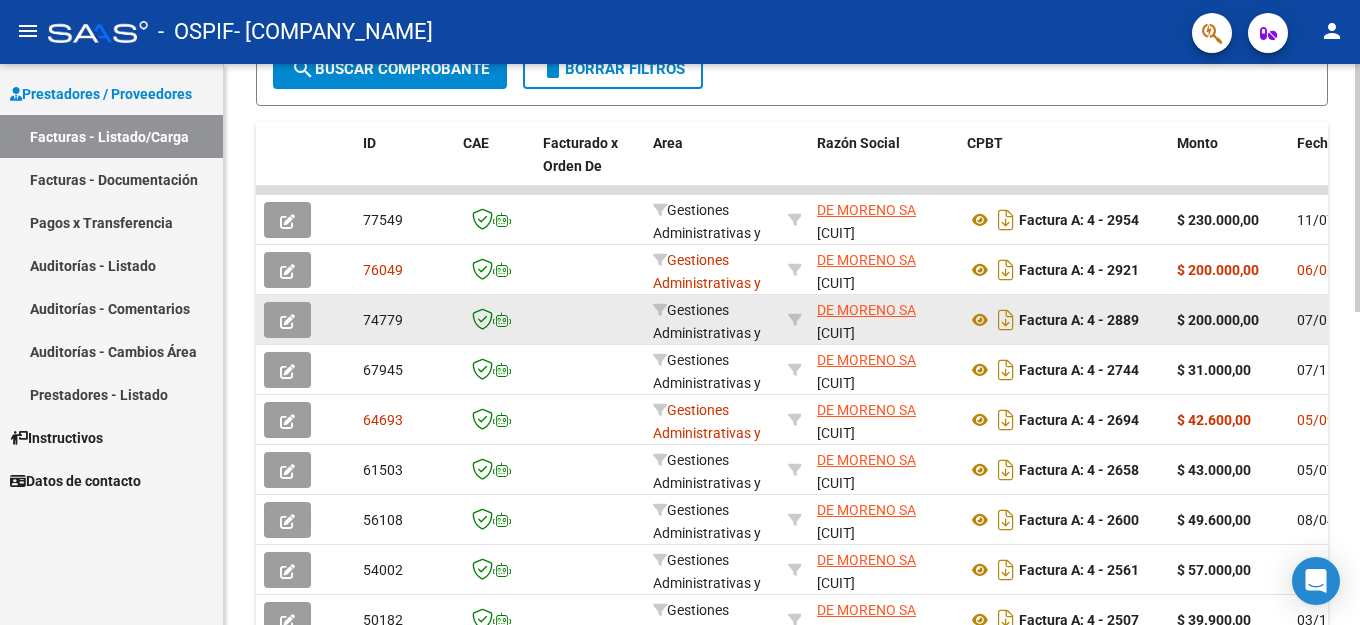 click 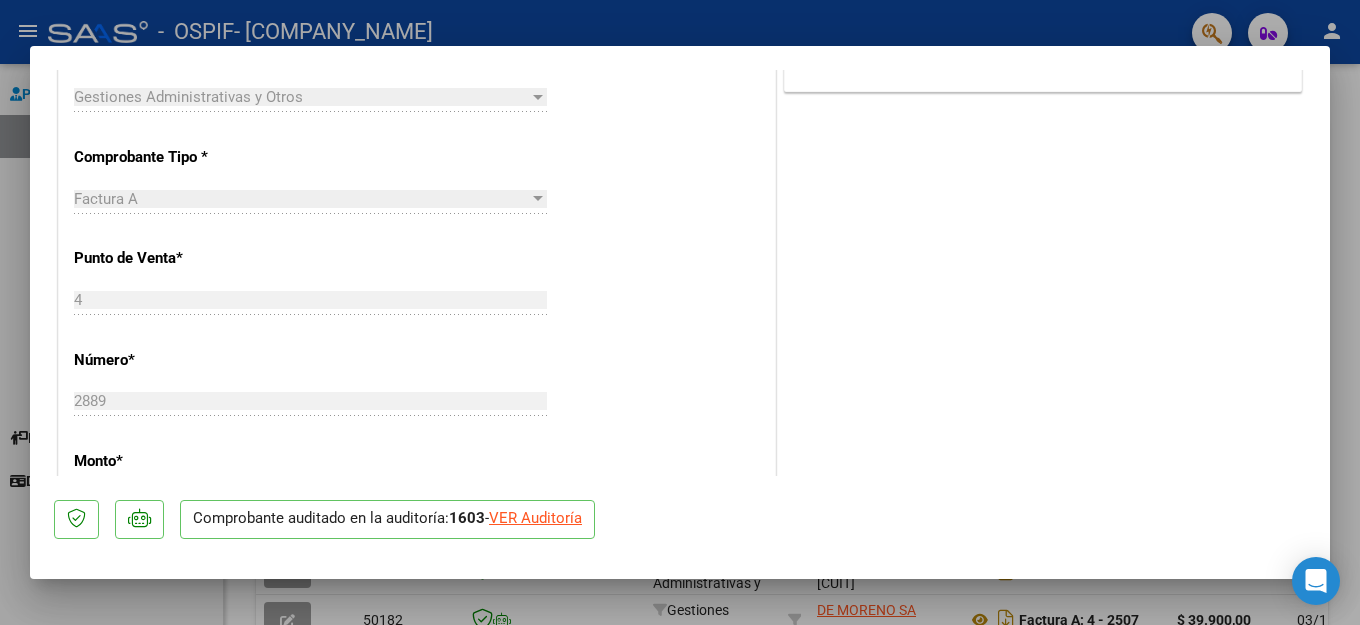 scroll, scrollTop: 500, scrollLeft: 0, axis: vertical 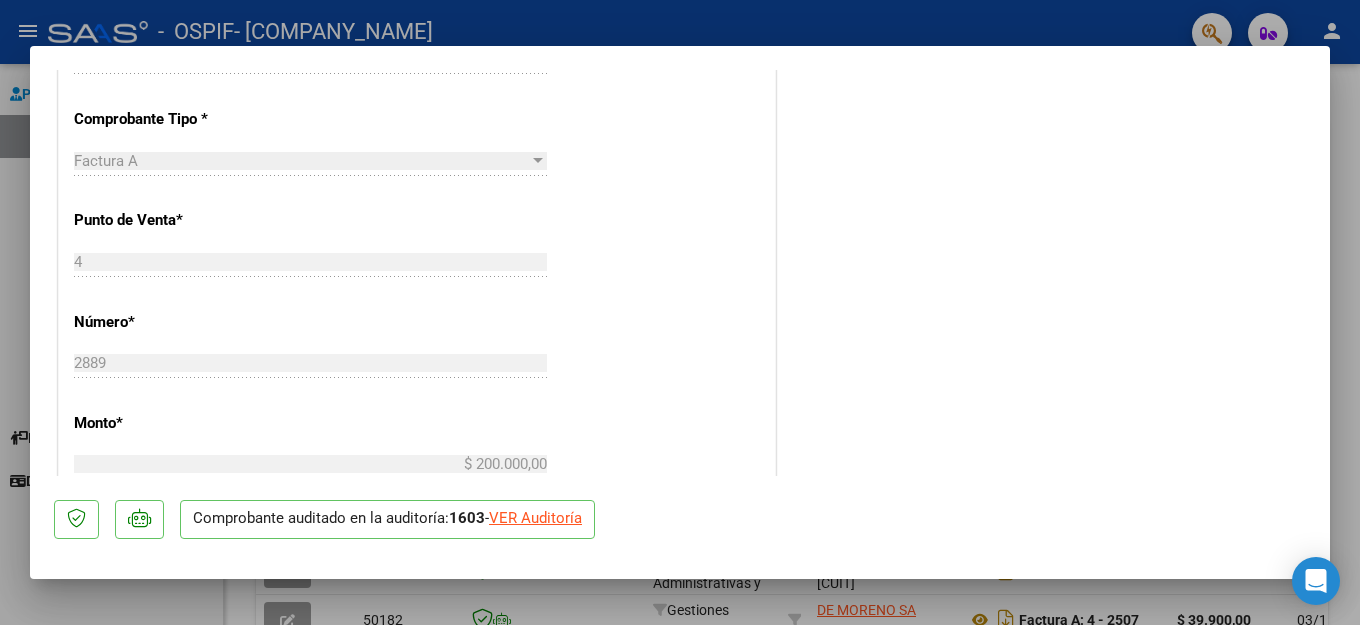 click on "VER Auditoría" 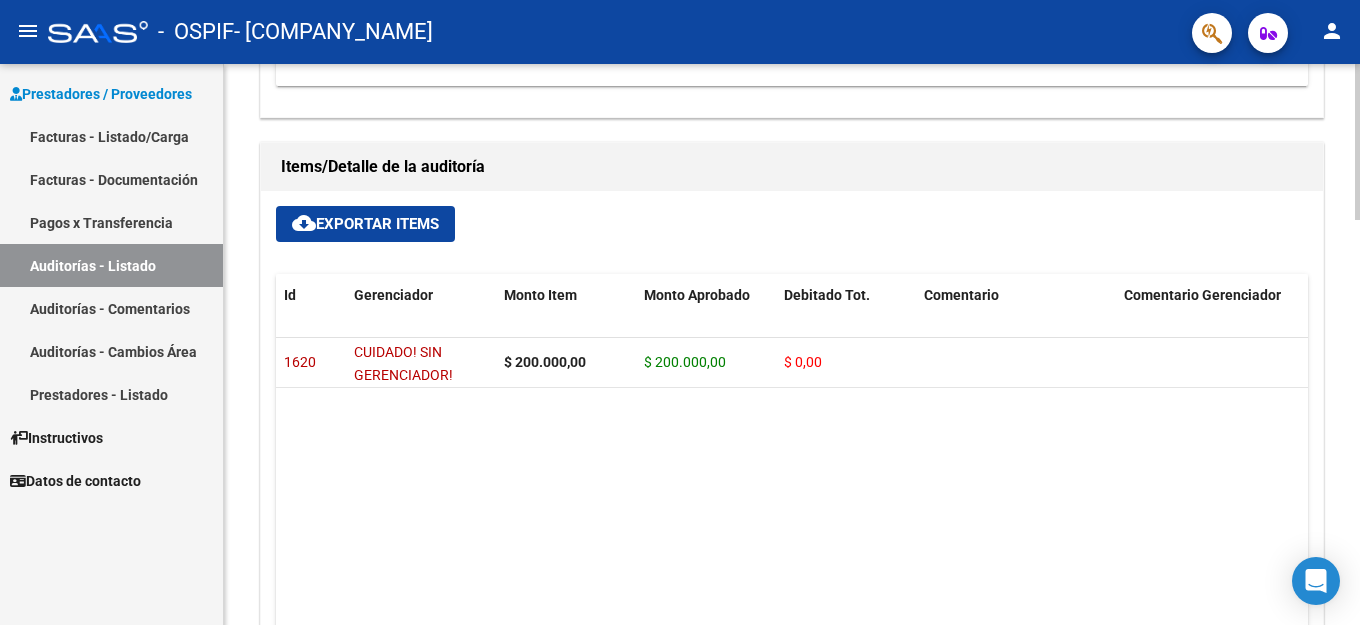 scroll, scrollTop: 1200, scrollLeft: 0, axis: vertical 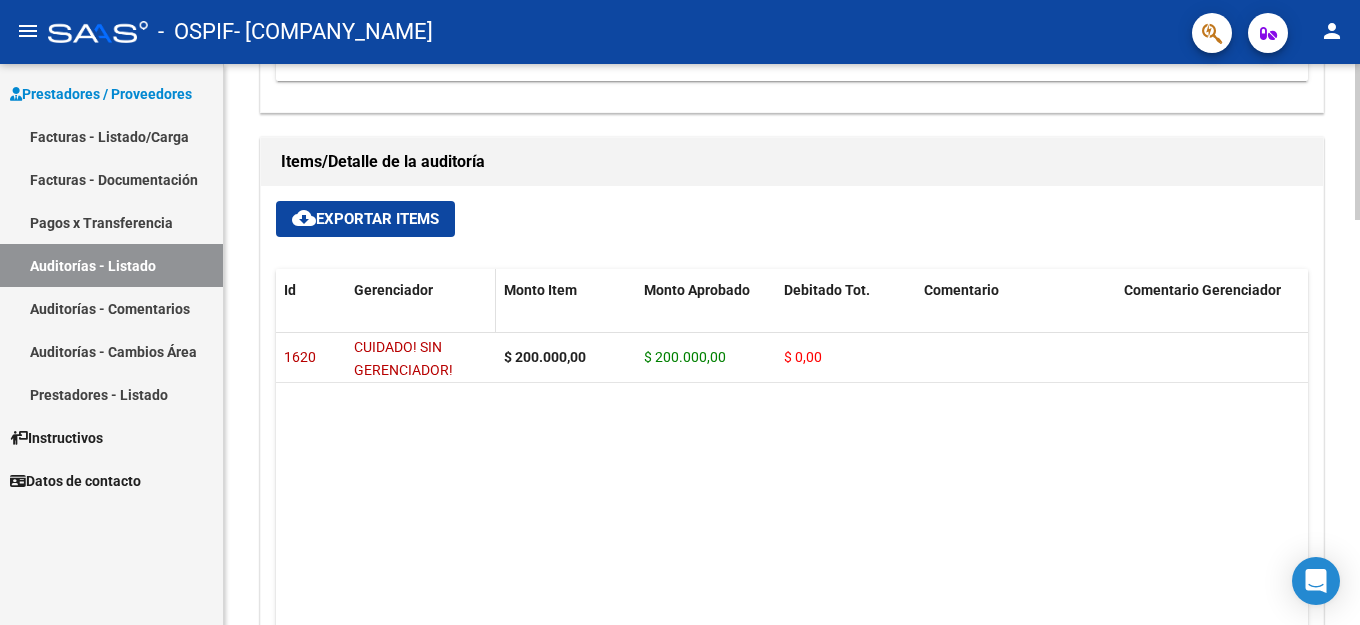 click on "Gerenciador" 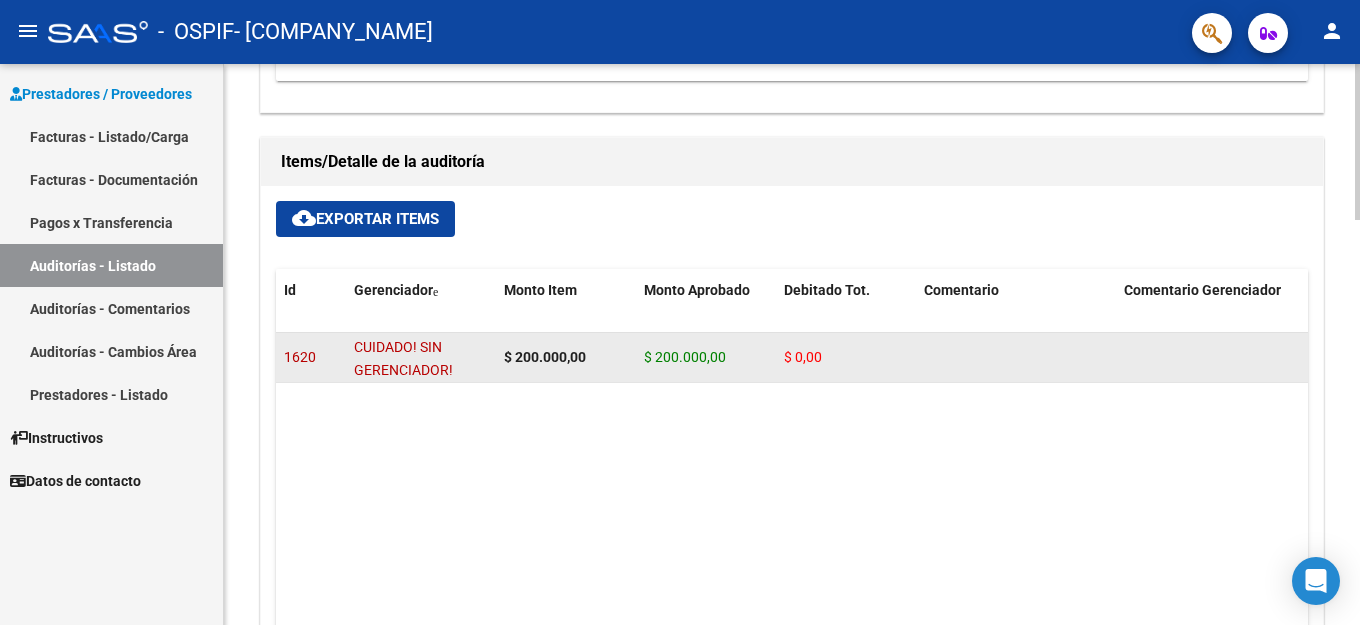 click on "CUIDADO! SIN GERENCIADOR!" 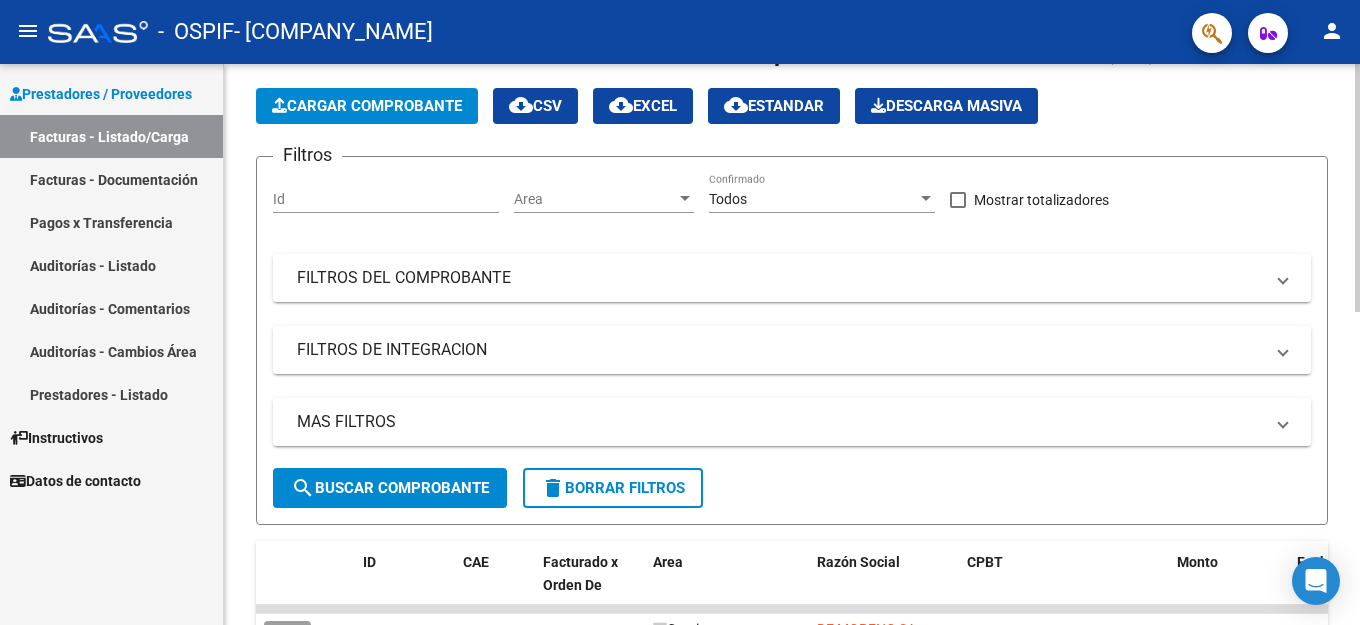 scroll, scrollTop: 381, scrollLeft: 0, axis: vertical 